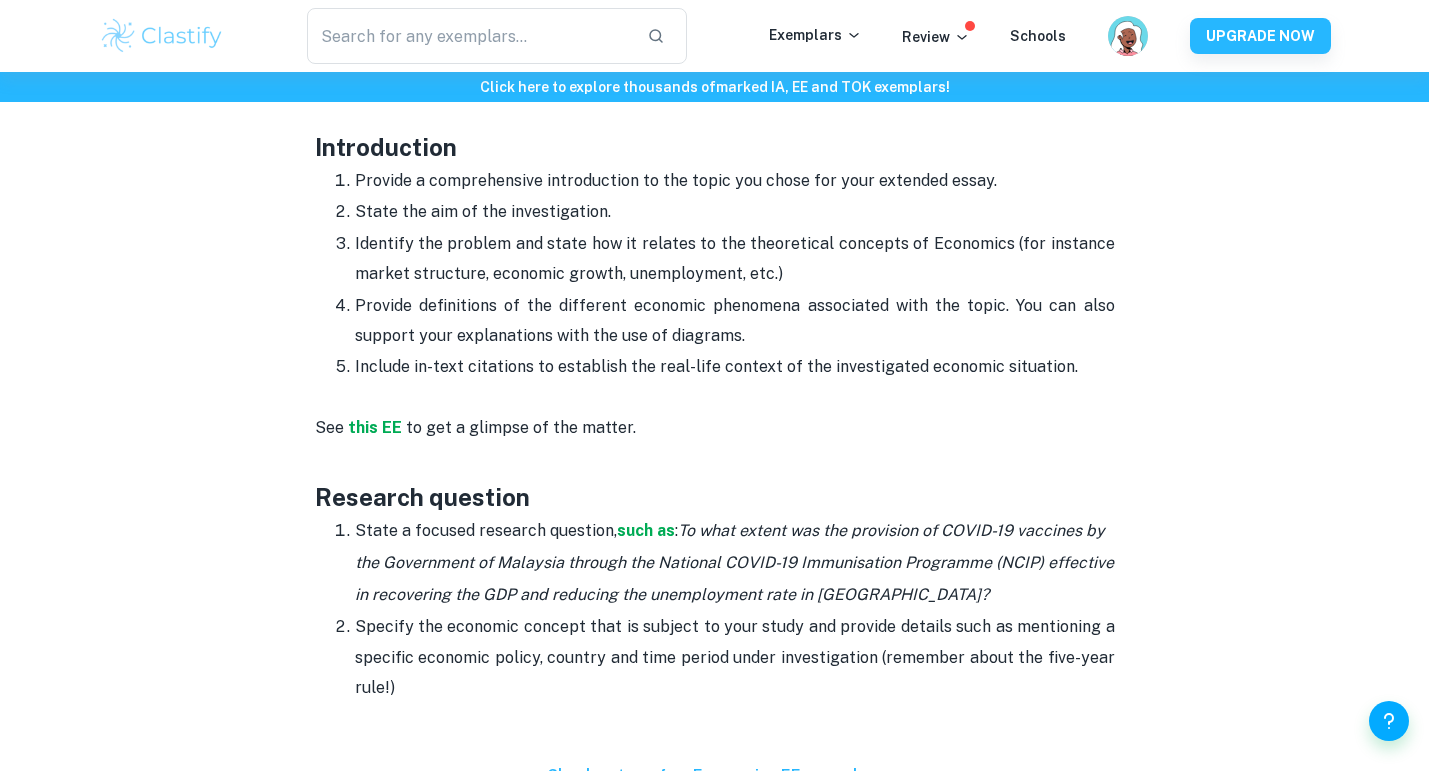 scroll, scrollTop: 1199, scrollLeft: 0, axis: vertical 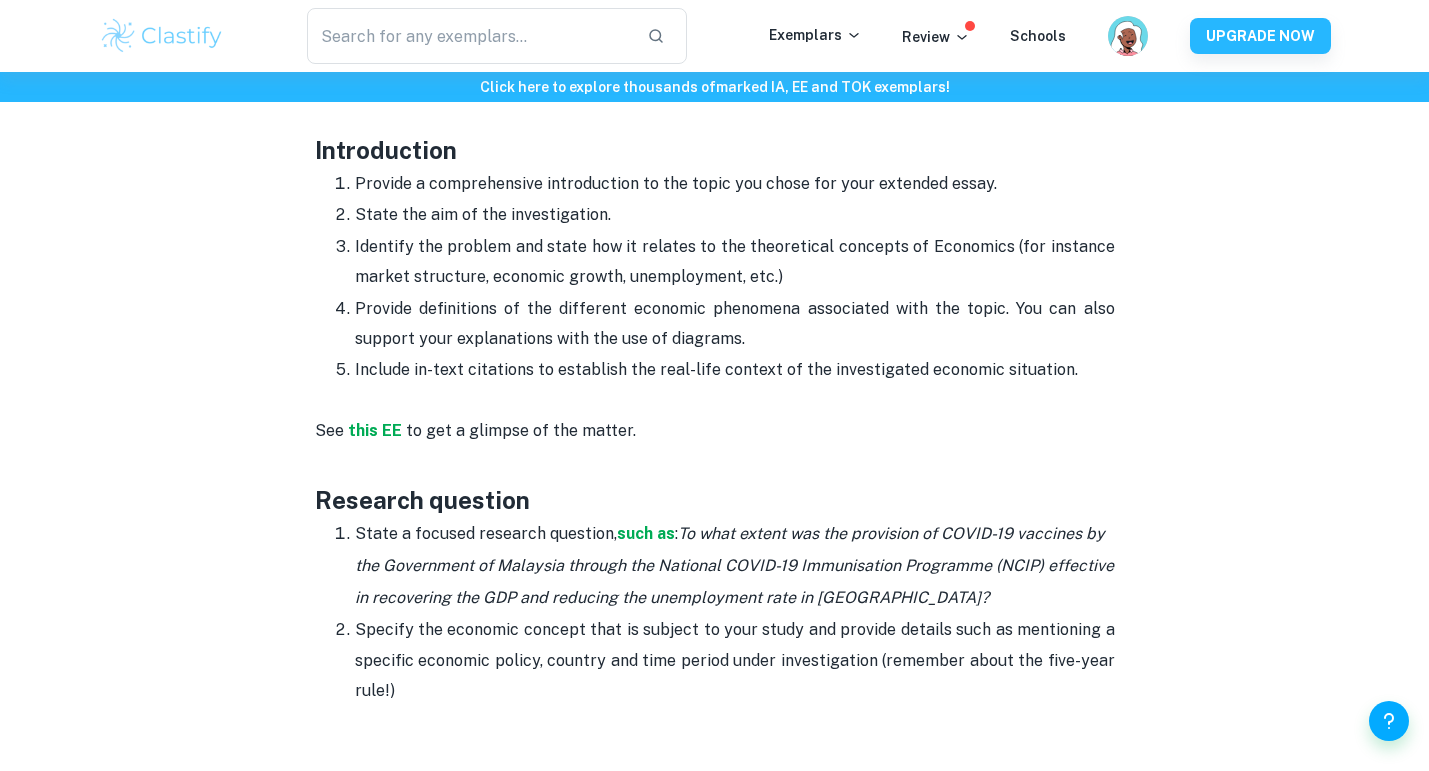 click on "See   this EE   to get a glimpse of the matter." at bounding box center [715, 431] 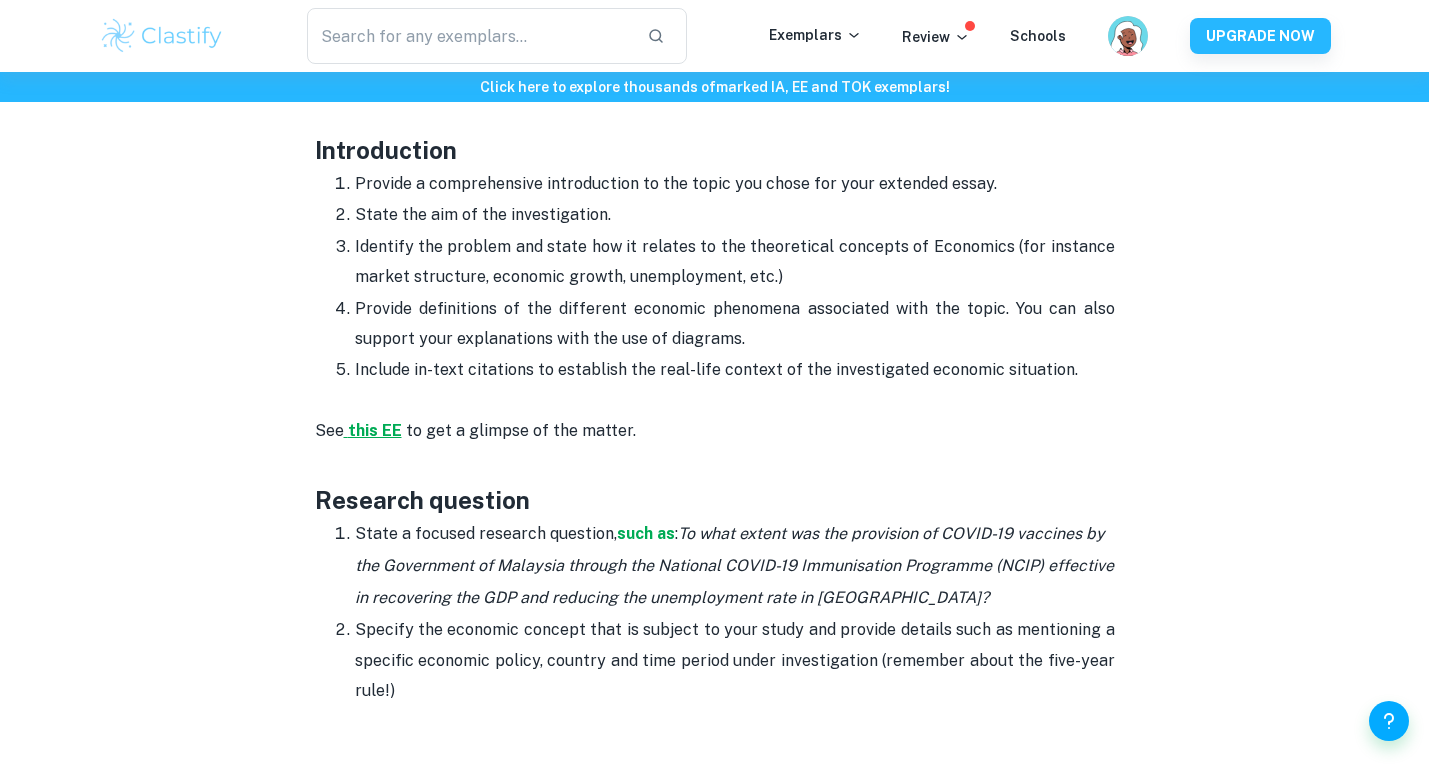 click on "this EE" at bounding box center [375, 430] 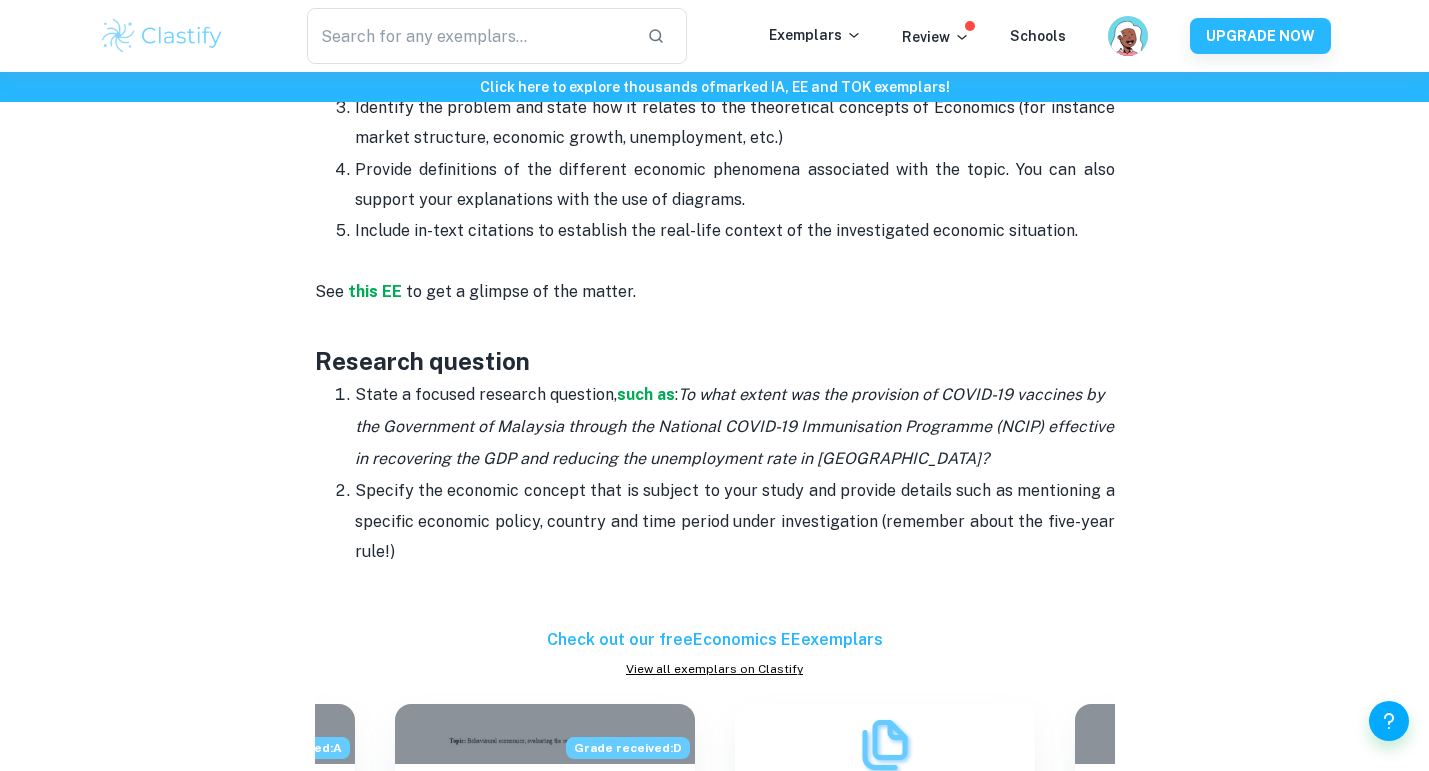 scroll, scrollTop: 1343, scrollLeft: 0, axis: vertical 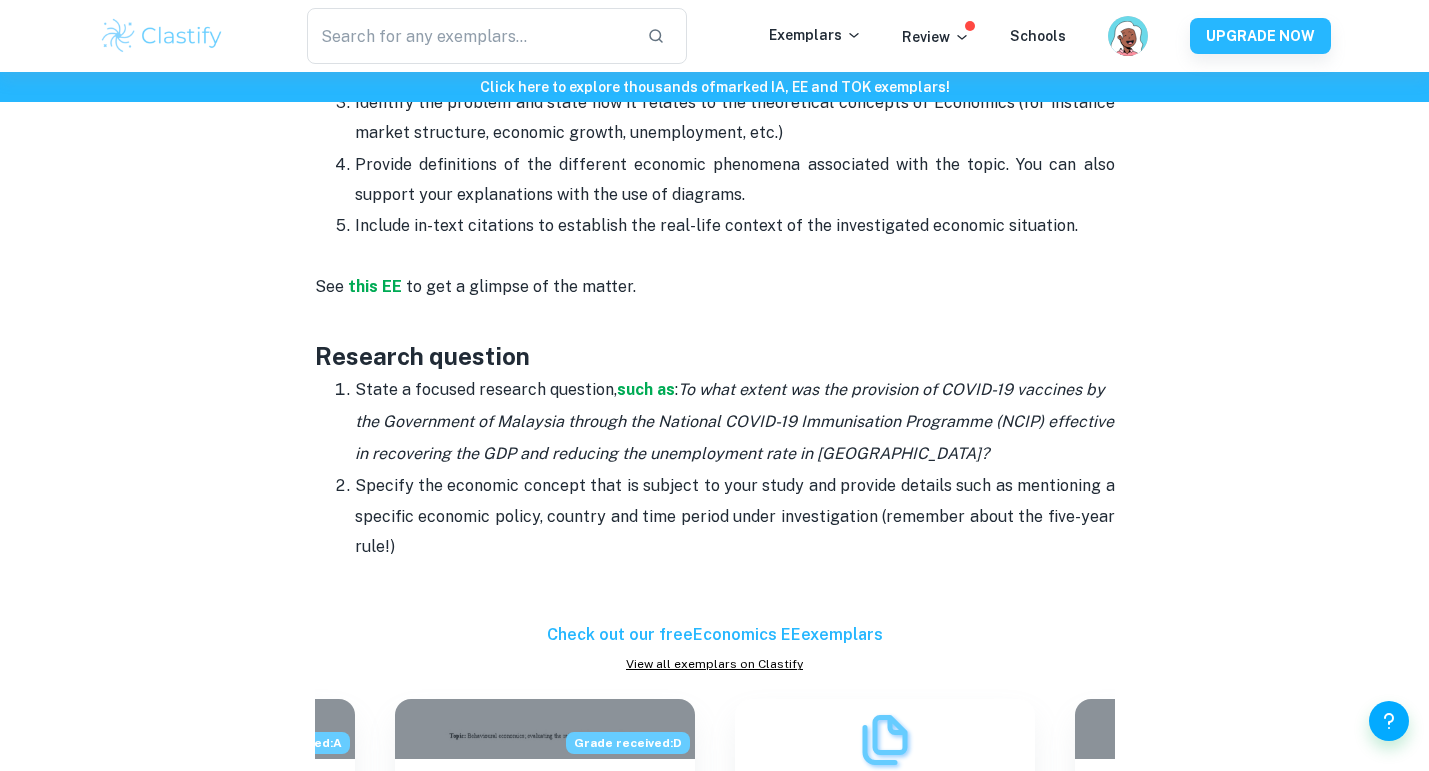 click on "To what extent was the provision of COVID-19 vaccines by the Government of Malaysia through the National COVID-19 Immunisation Programme (NCIP) effective in recovering the GDP and reducing the unemployment rate in Malaysia?" at bounding box center [734, 421] 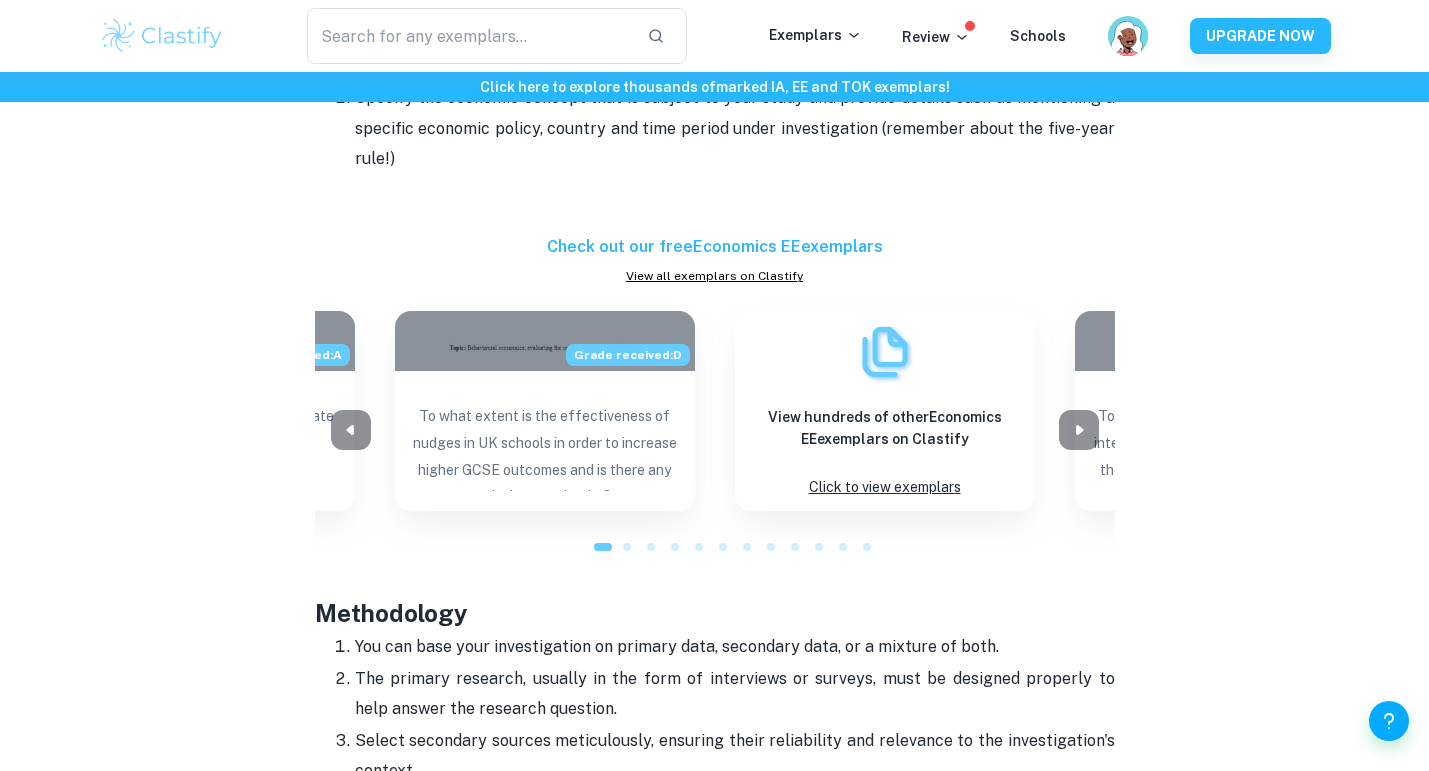 scroll, scrollTop: 1737, scrollLeft: 0, axis: vertical 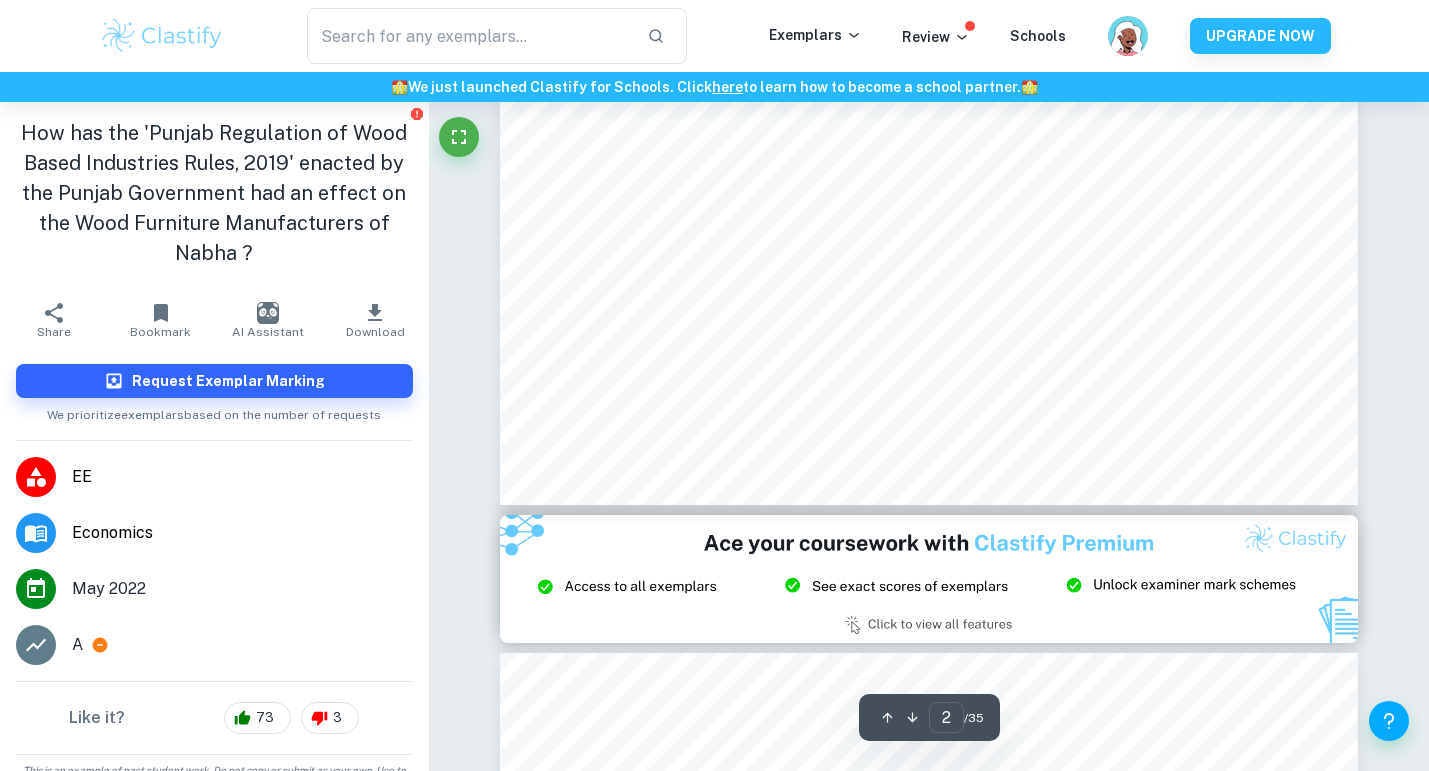 type on "3" 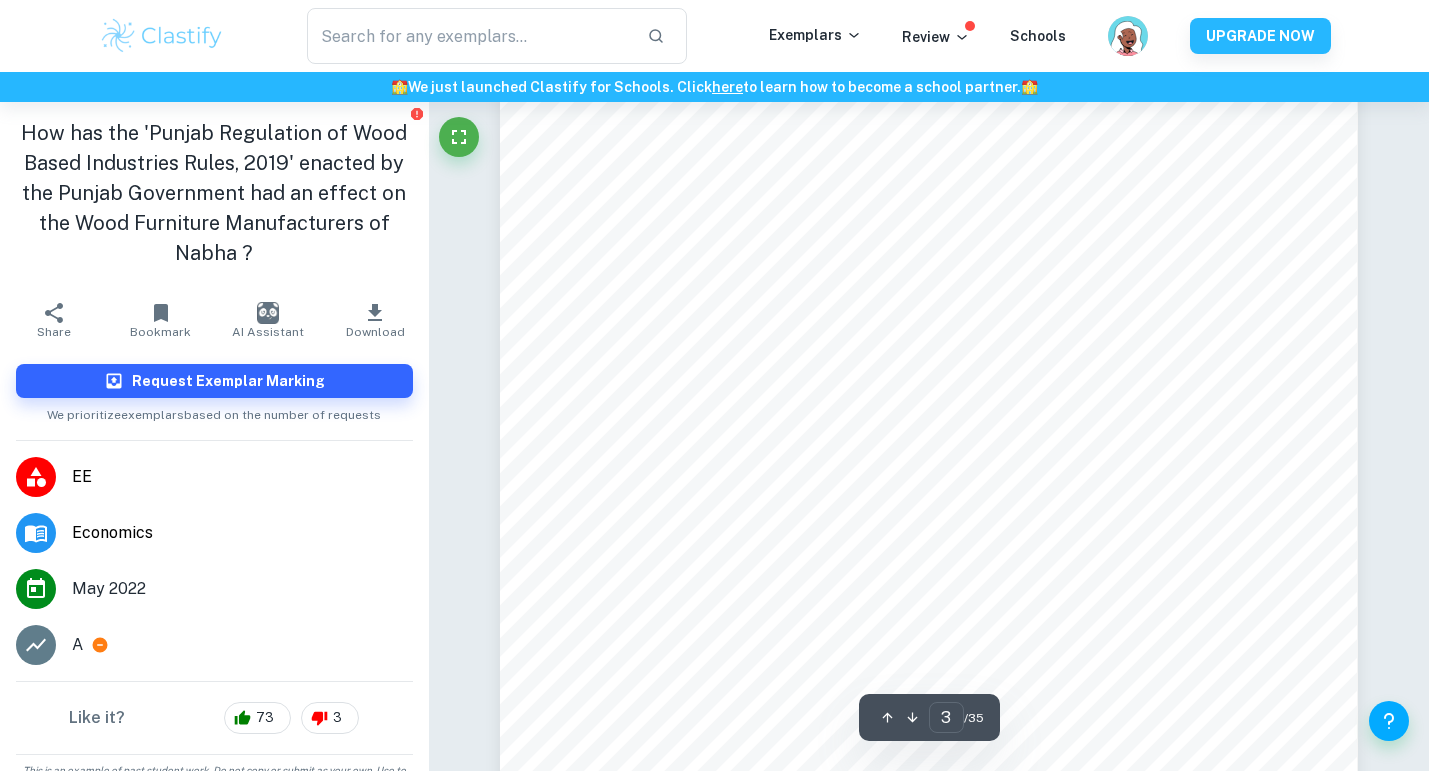 scroll, scrollTop: 3133, scrollLeft: 0, axis: vertical 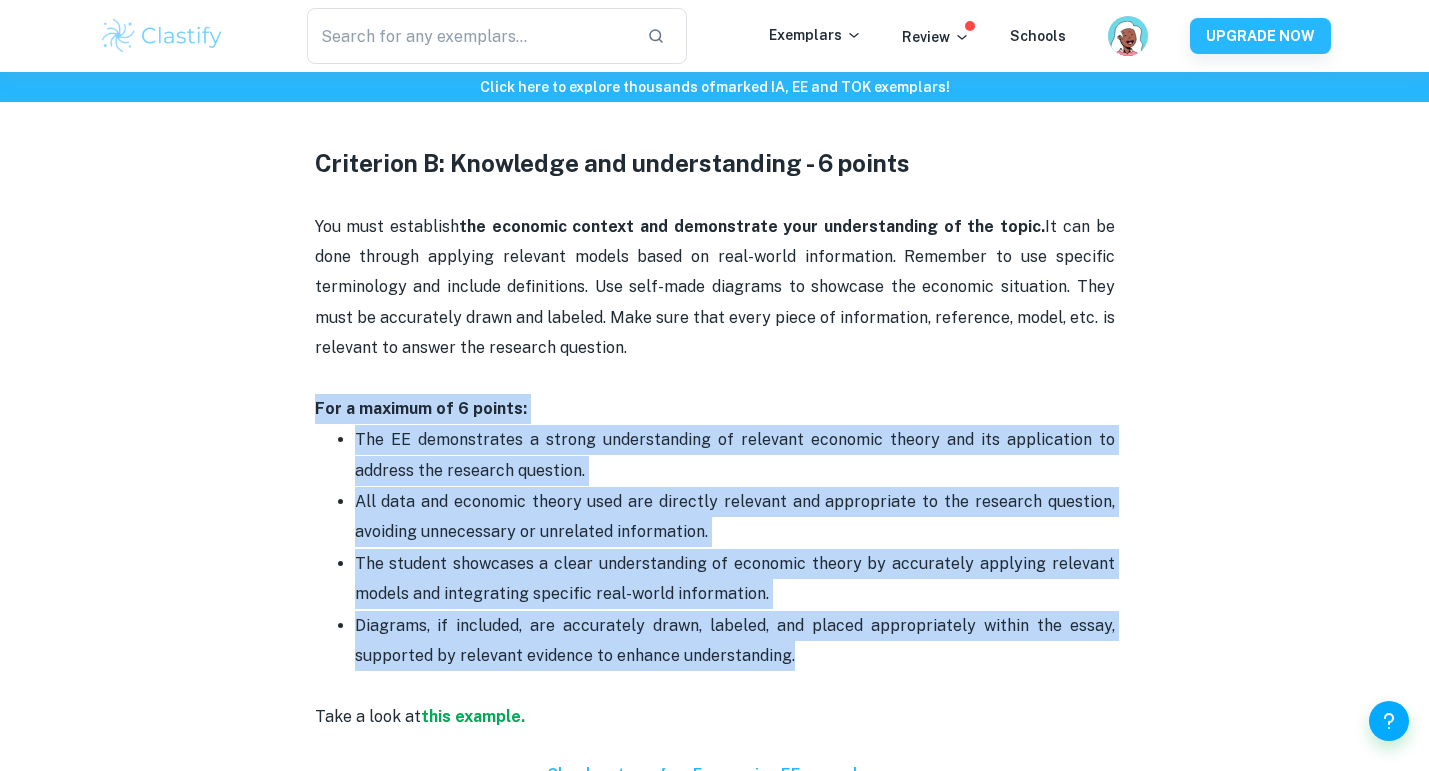 drag, startPoint x: 278, startPoint y: 418, endPoint x: 844, endPoint y: 664, distance: 617.14825 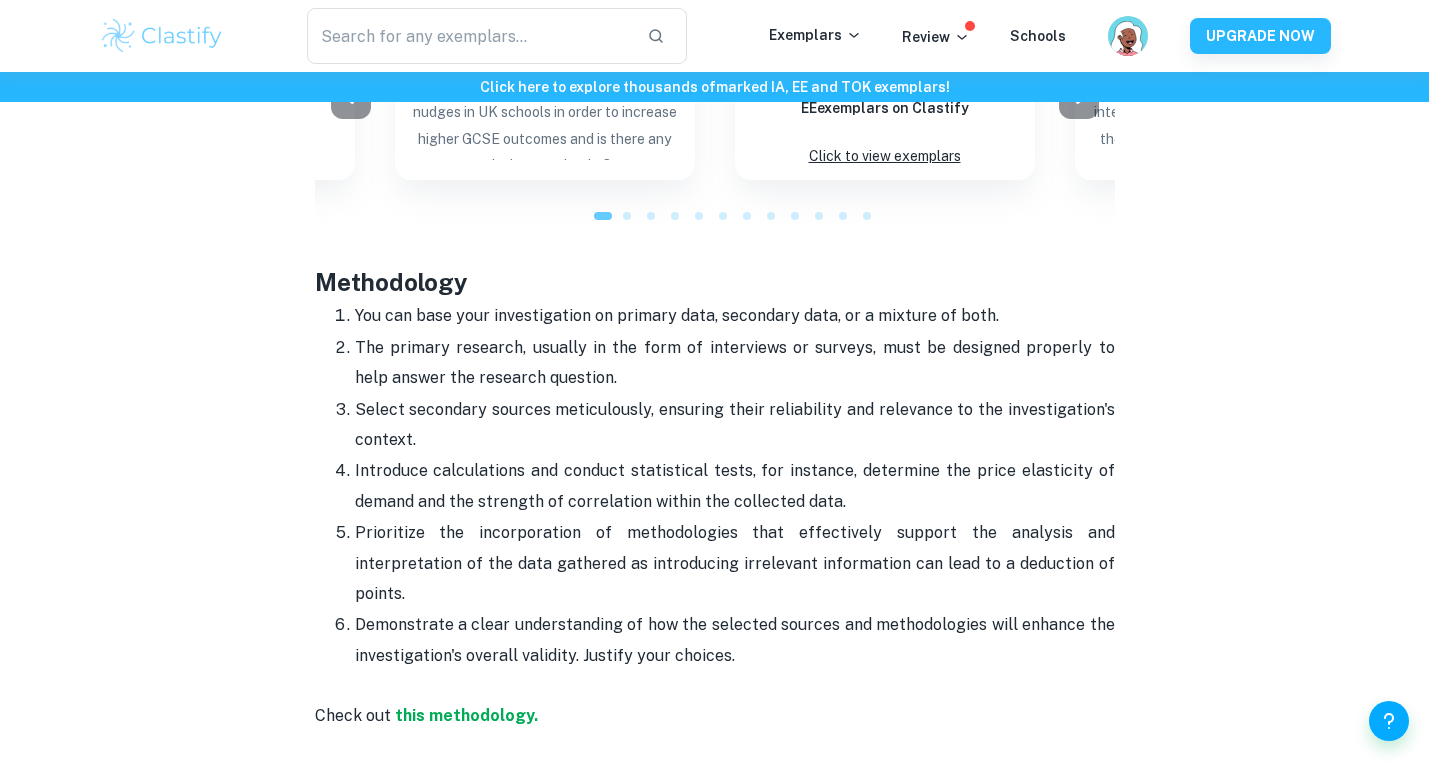 scroll, scrollTop: 2075, scrollLeft: 0, axis: vertical 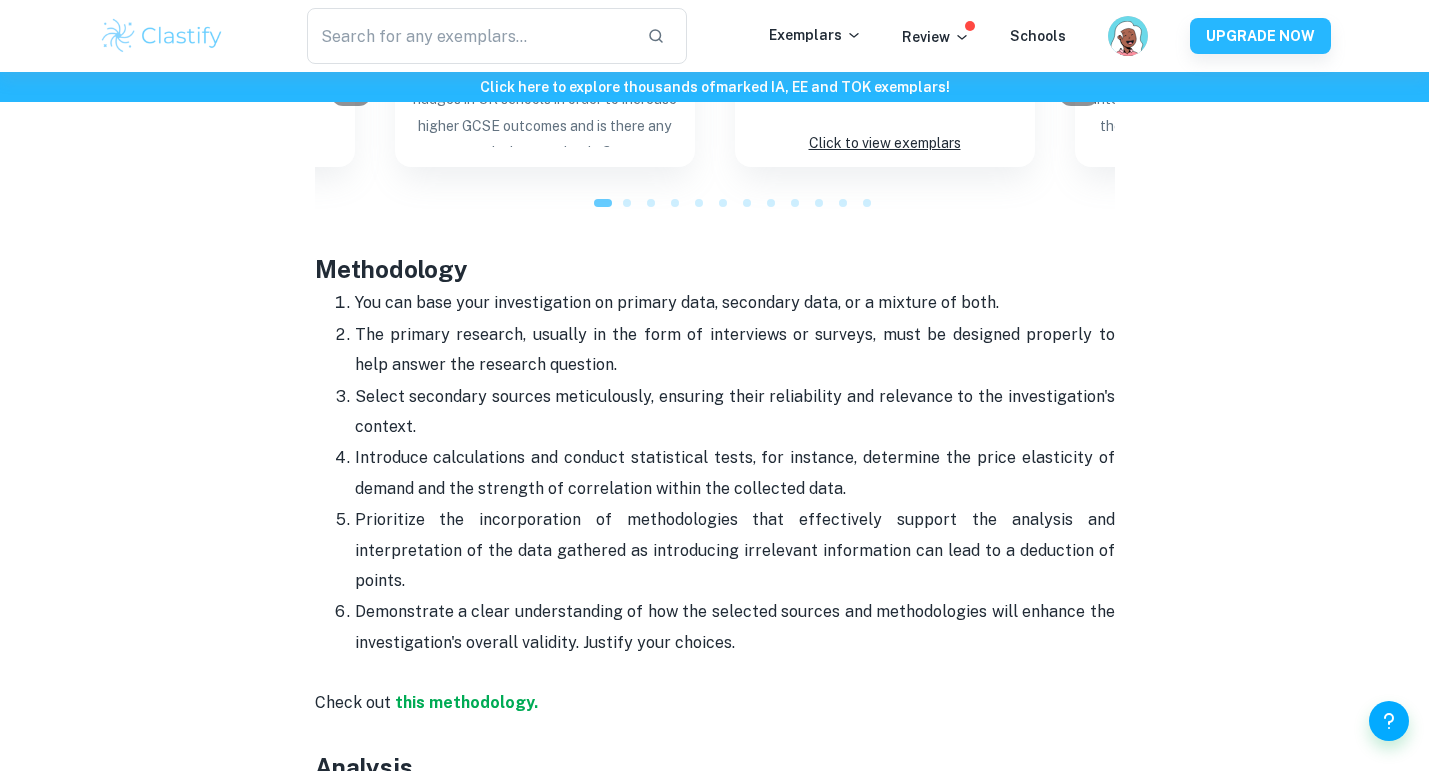 click on "You can base your investigation on primary data, secondary data, or a mixture of both." at bounding box center [735, 303] 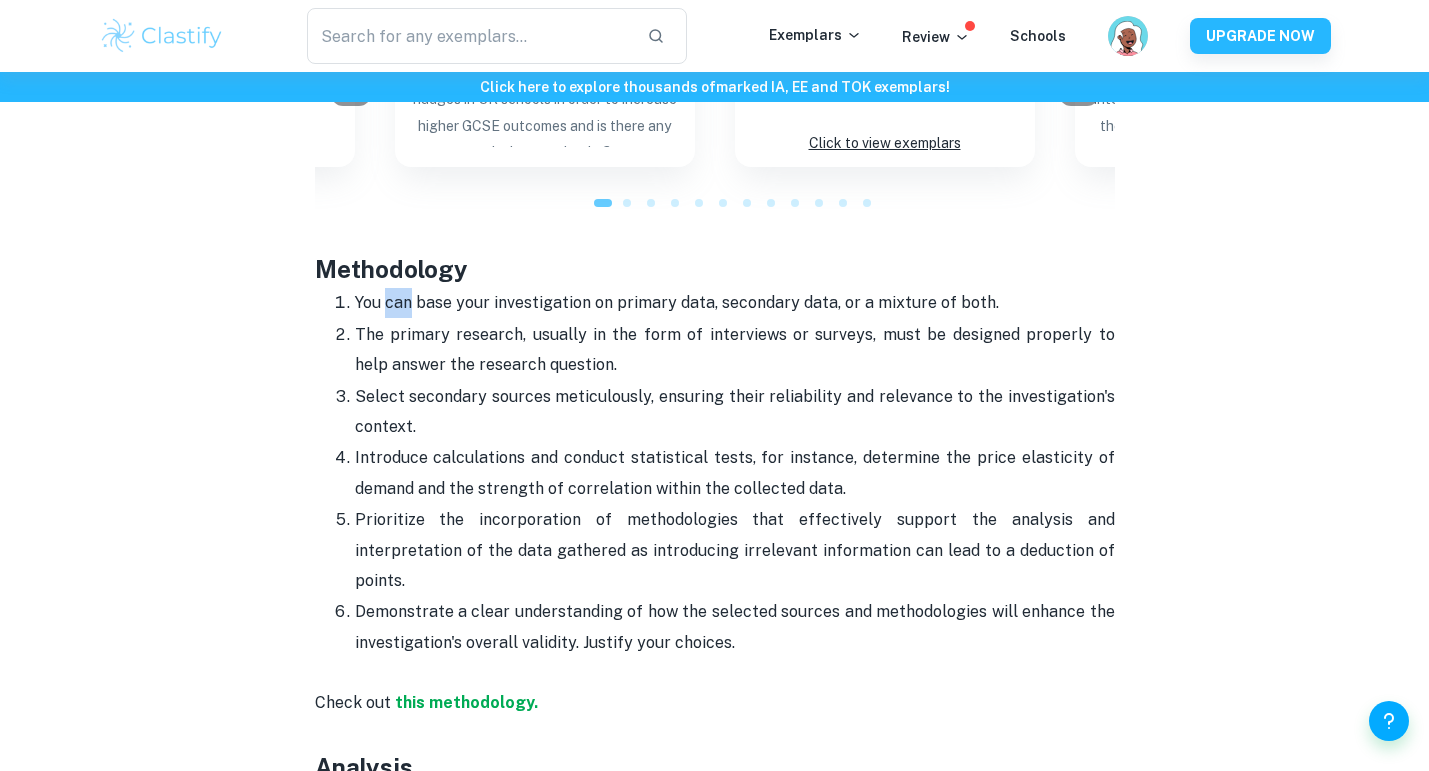click on "You can base your investigation on primary data, secondary data, or a mixture of both." at bounding box center [735, 303] 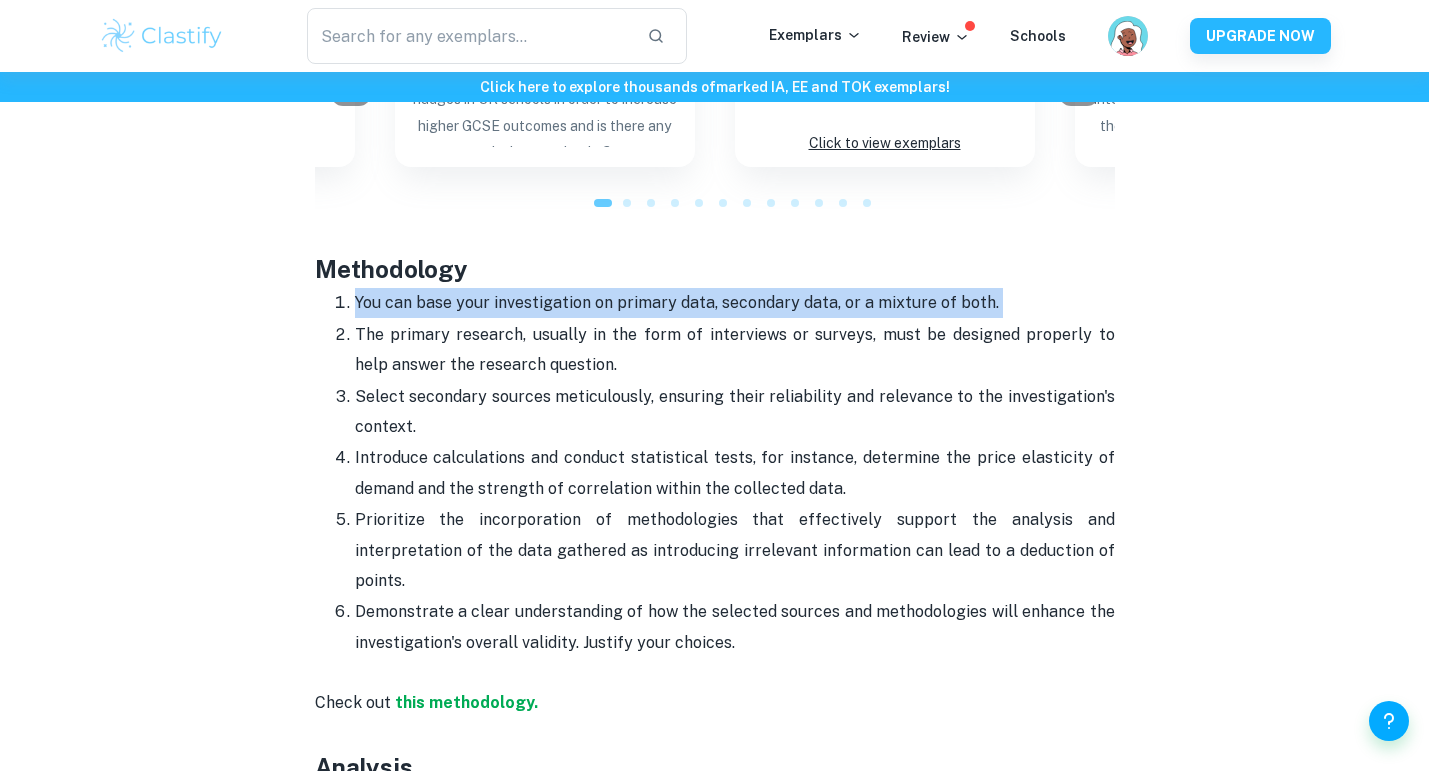 click on "You can base your investigation on primary data, secondary data, or a mixture of both." at bounding box center (735, 303) 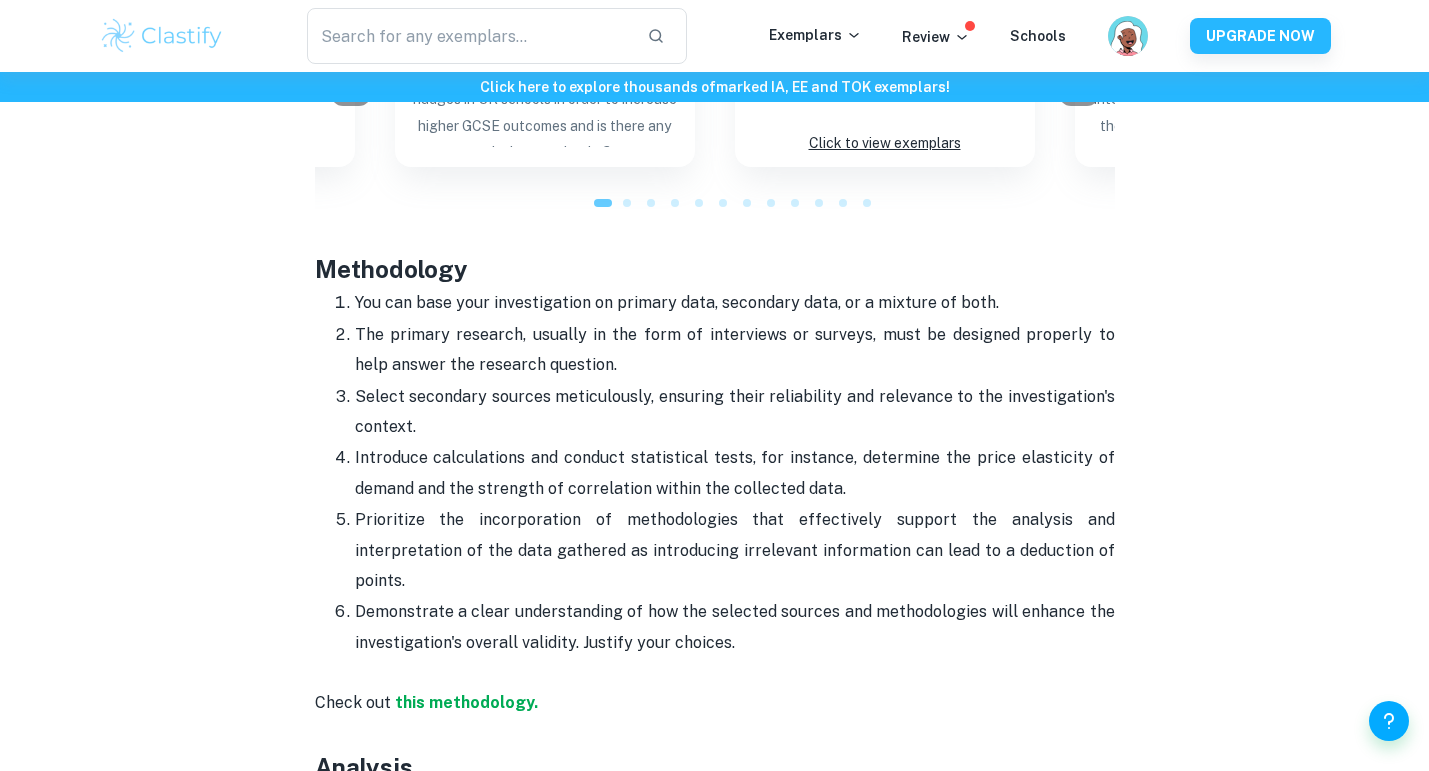 click on "The primary research, usually in the form of interviews or surveys, must be designed properly to help answer the research question." at bounding box center (735, 350) 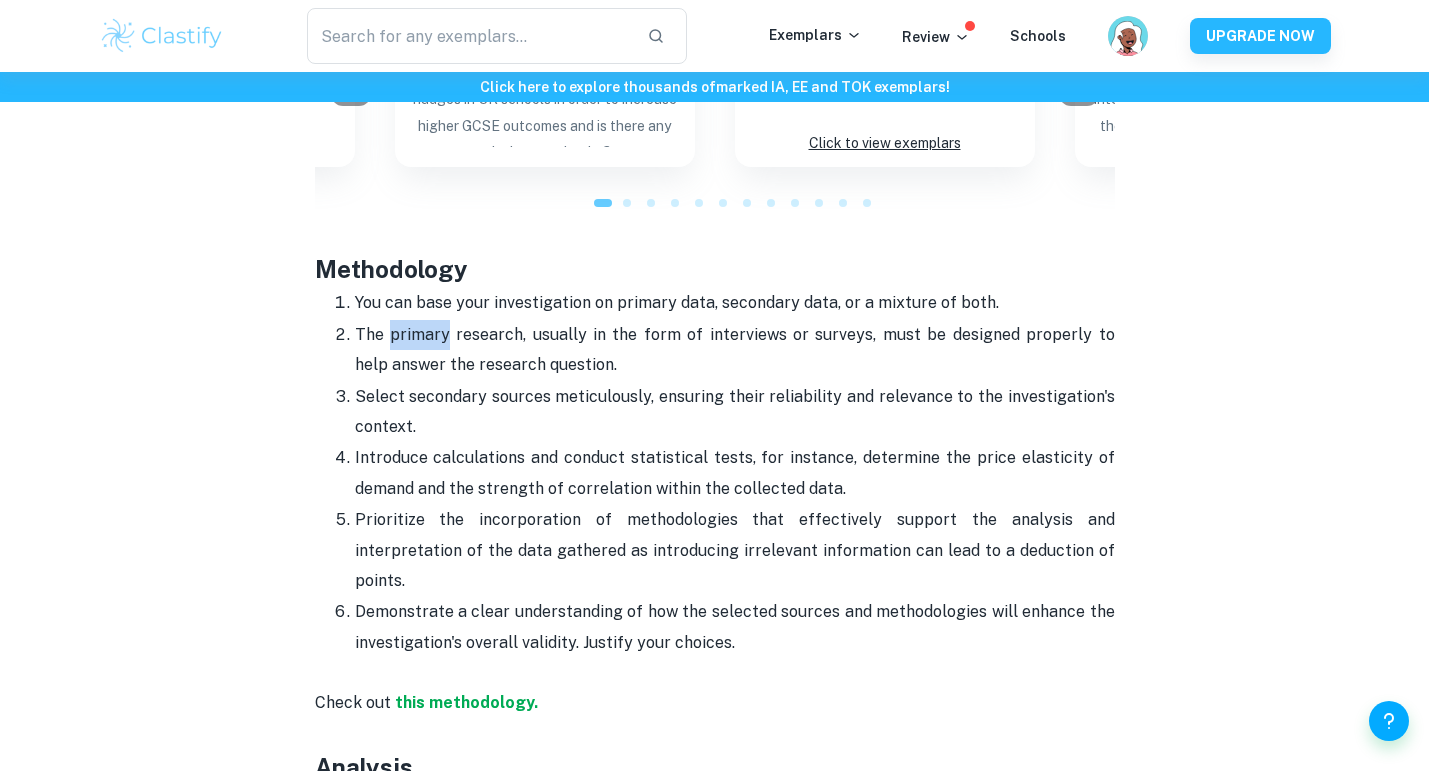 click on "The primary research, usually in the form of interviews or surveys, must be designed properly to help answer the research question." at bounding box center [735, 350] 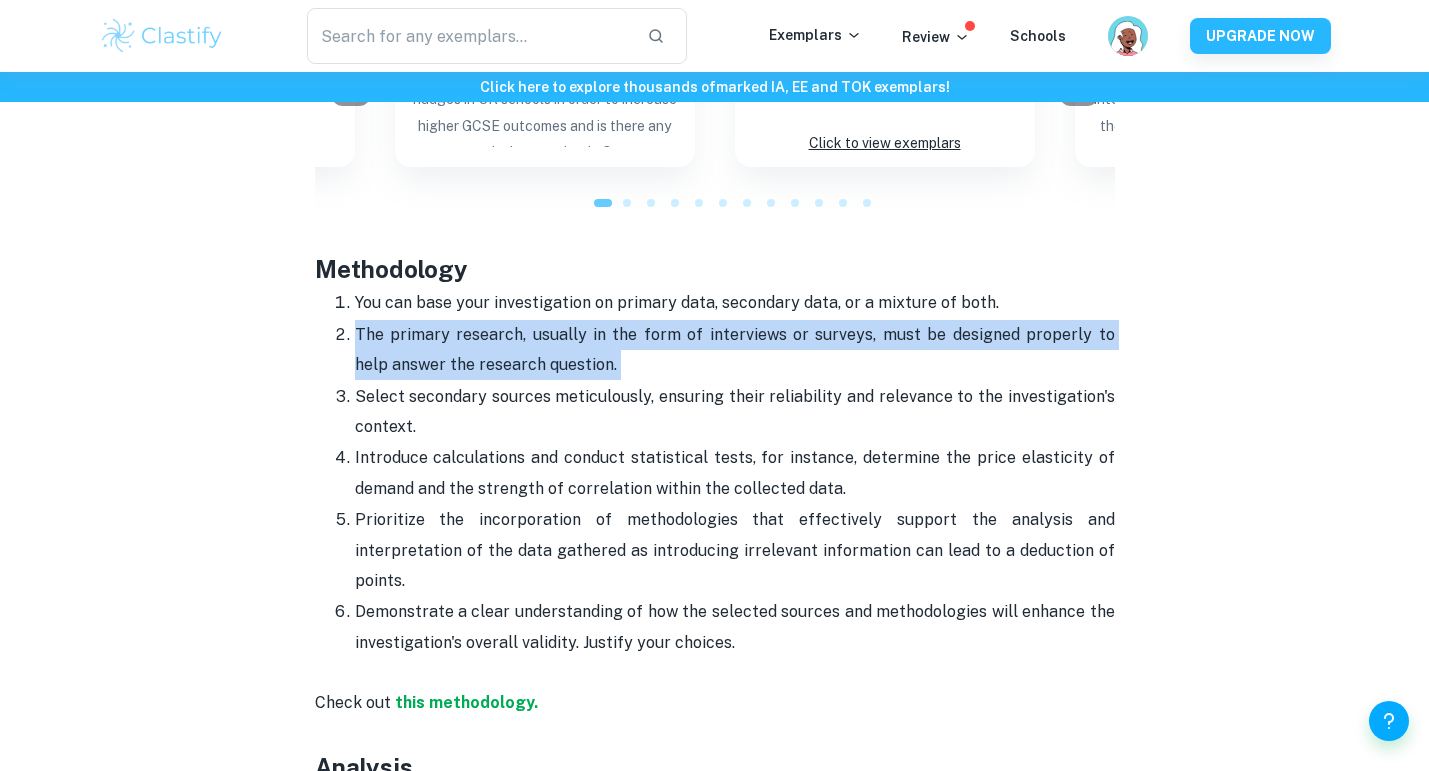 click on "The primary research, usually in the form of interviews or surveys, must be designed properly to help answer the research question." at bounding box center [735, 350] 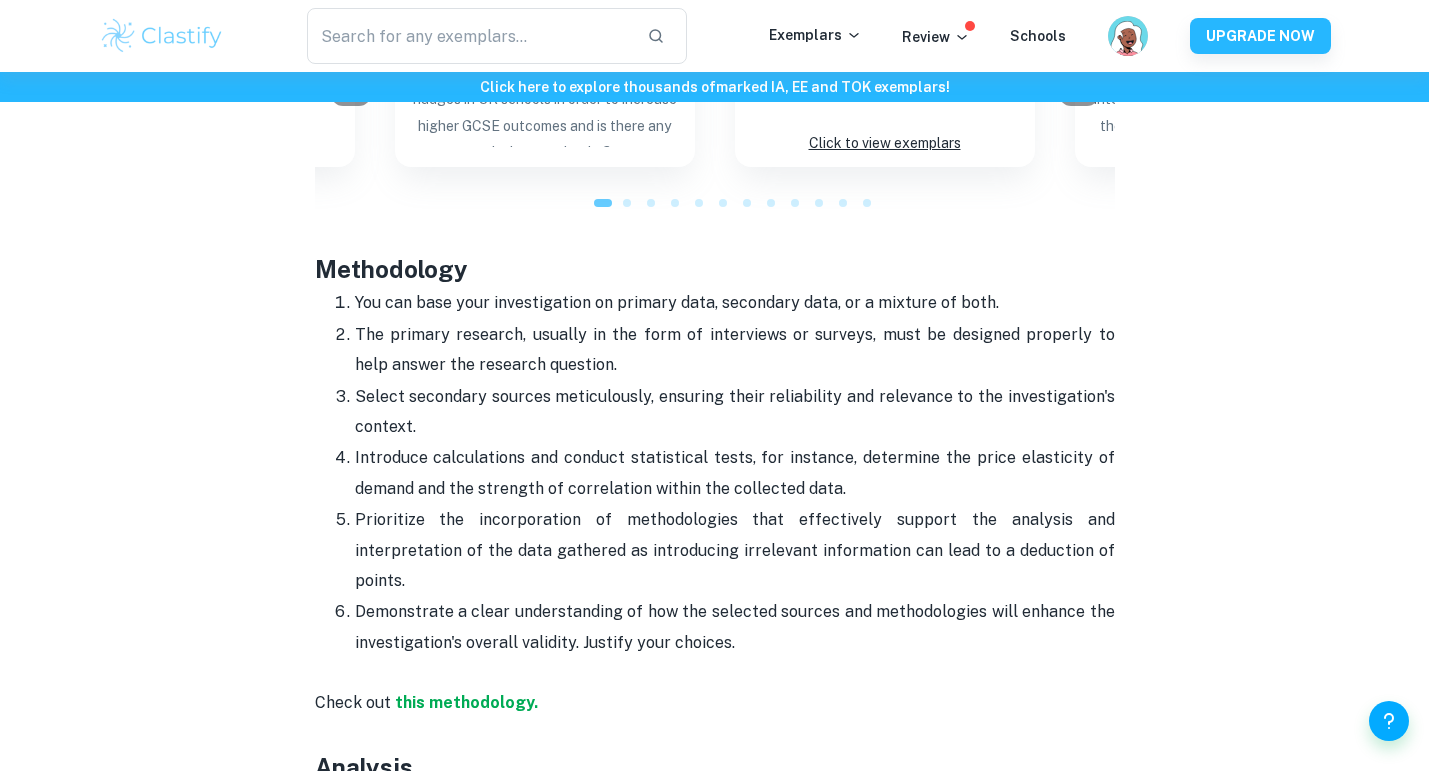 click on "Select secondary sources meticulously, ensuring their reliability and relevance to the investigation's context." at bounding box center (735, 412) 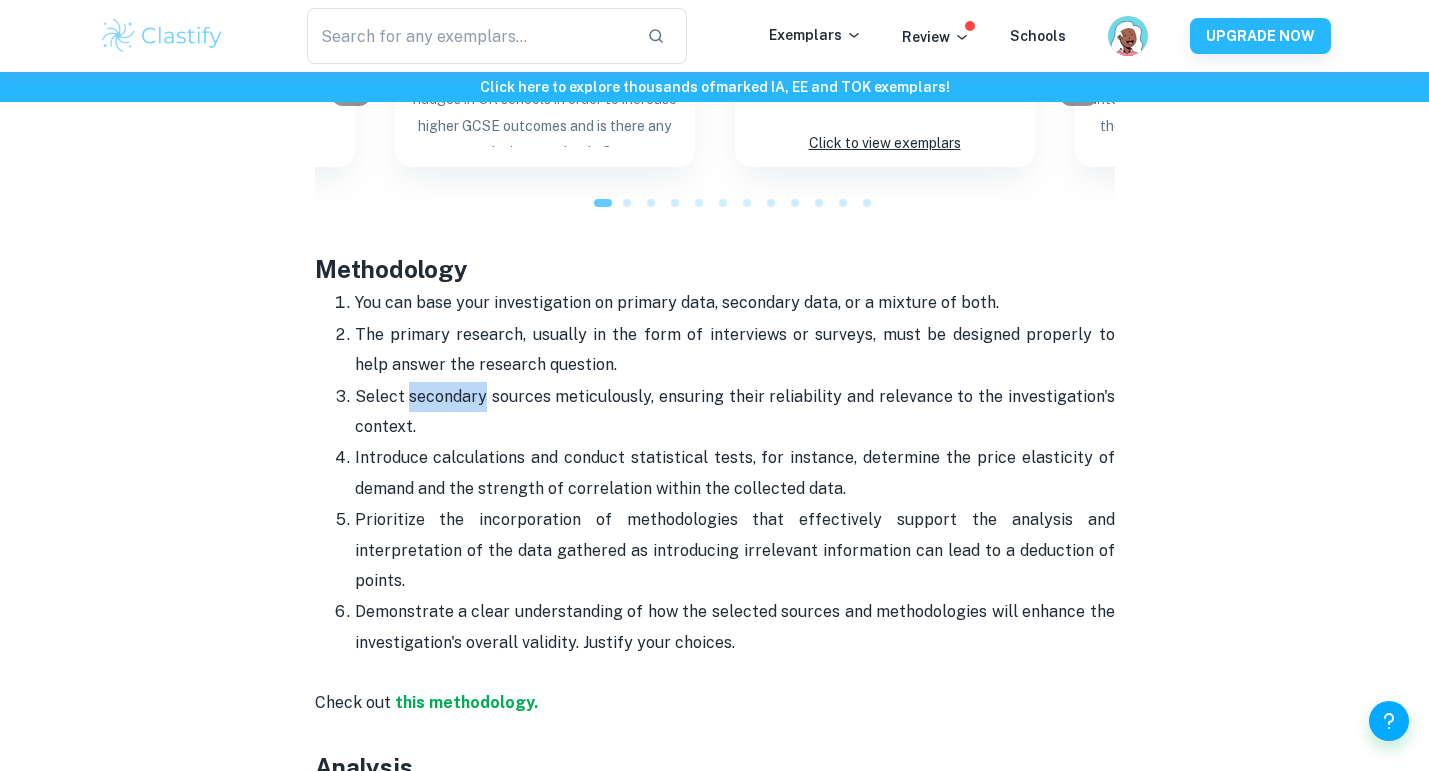 click on "Select secondary sources meticulously, ensuring their reliability and relevance to the investigation's context." at bounding box center (735, 412) 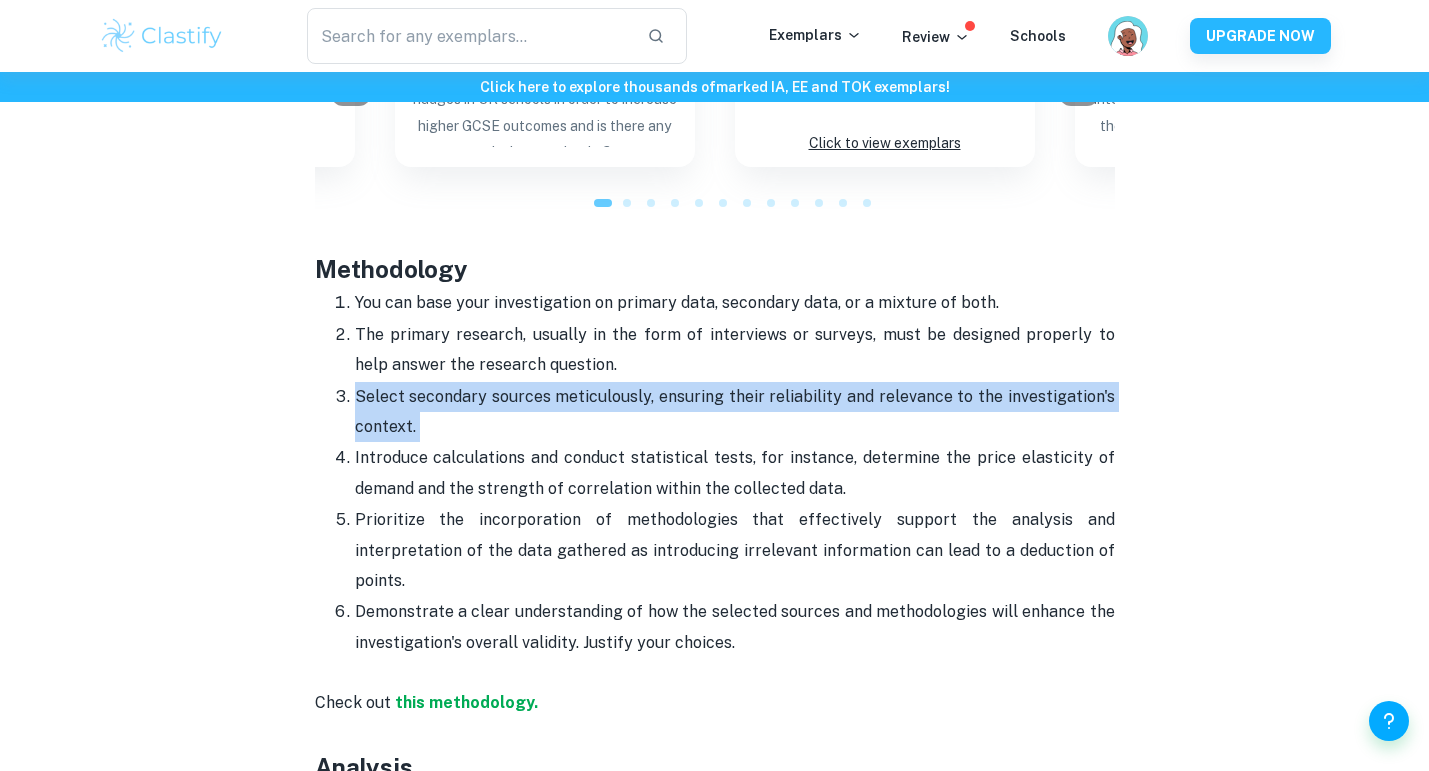 click on "Select secondary sources meticulously, ensuring their reliability and relevance to the investigation's context." at bounding box center [735, 412] 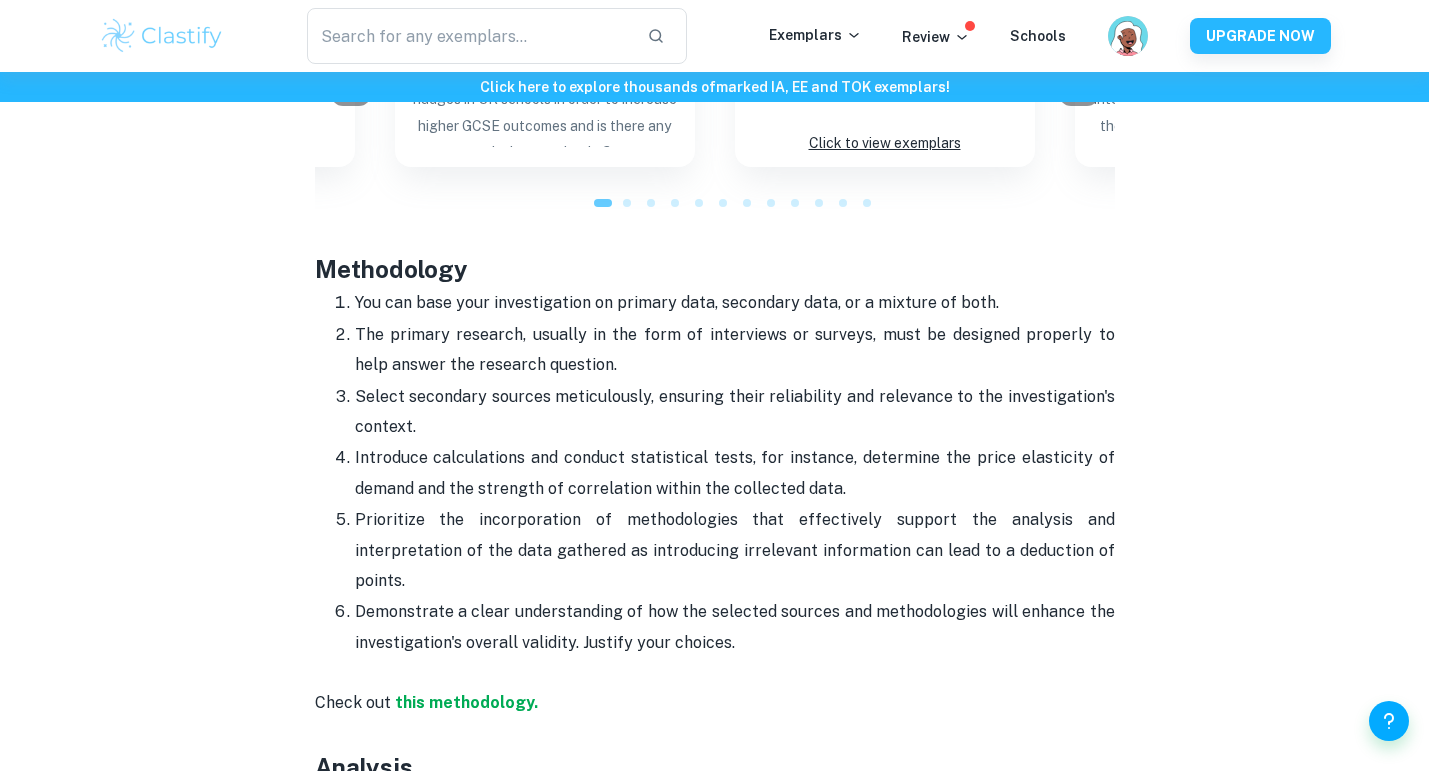 click on "Select secondary sources meticulously, ensuring their reliability and relevance to the investigation's context." at bounding box center [735, 412] 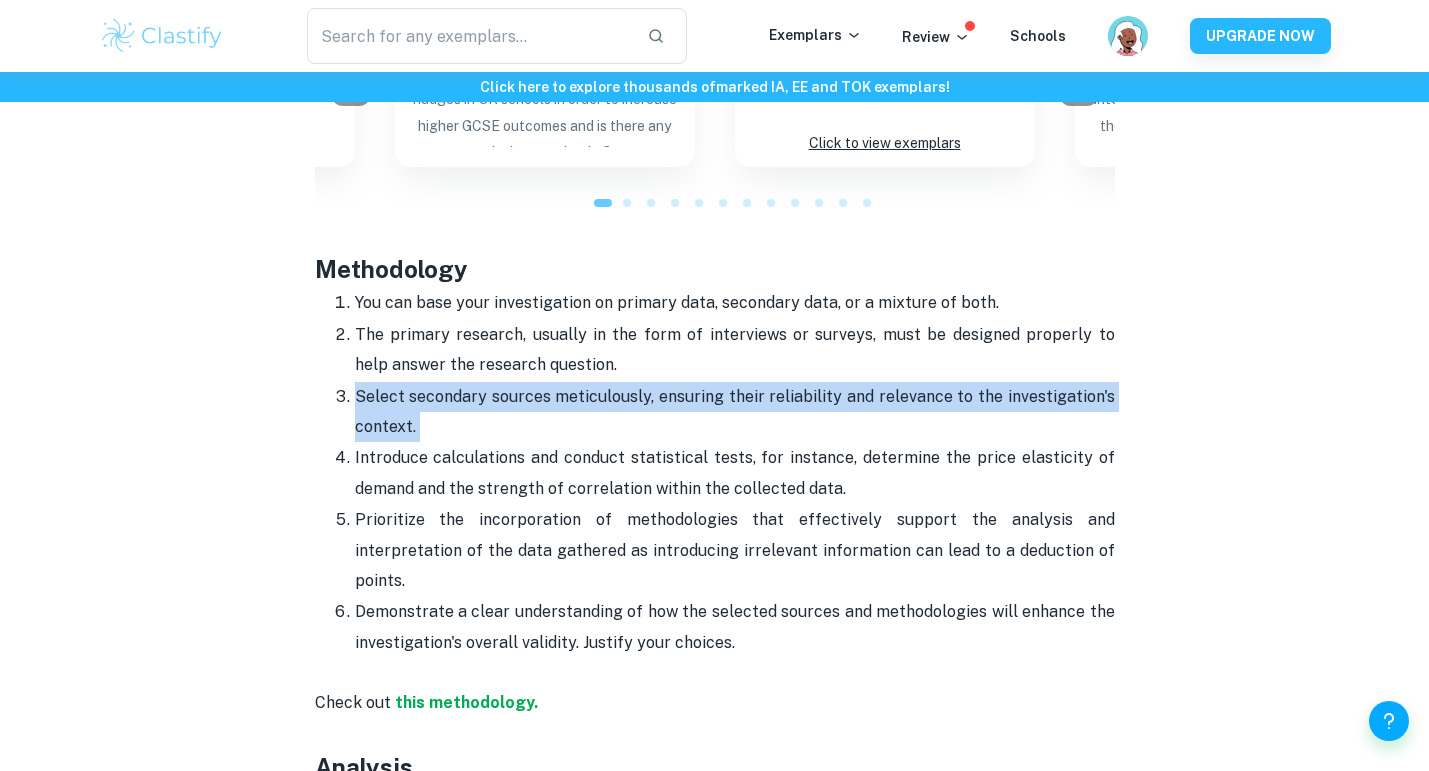 click on "Select secondary sources meticulously, ensuring their reliability and relevance to the investigation's context." at bounding box center (735, 412) 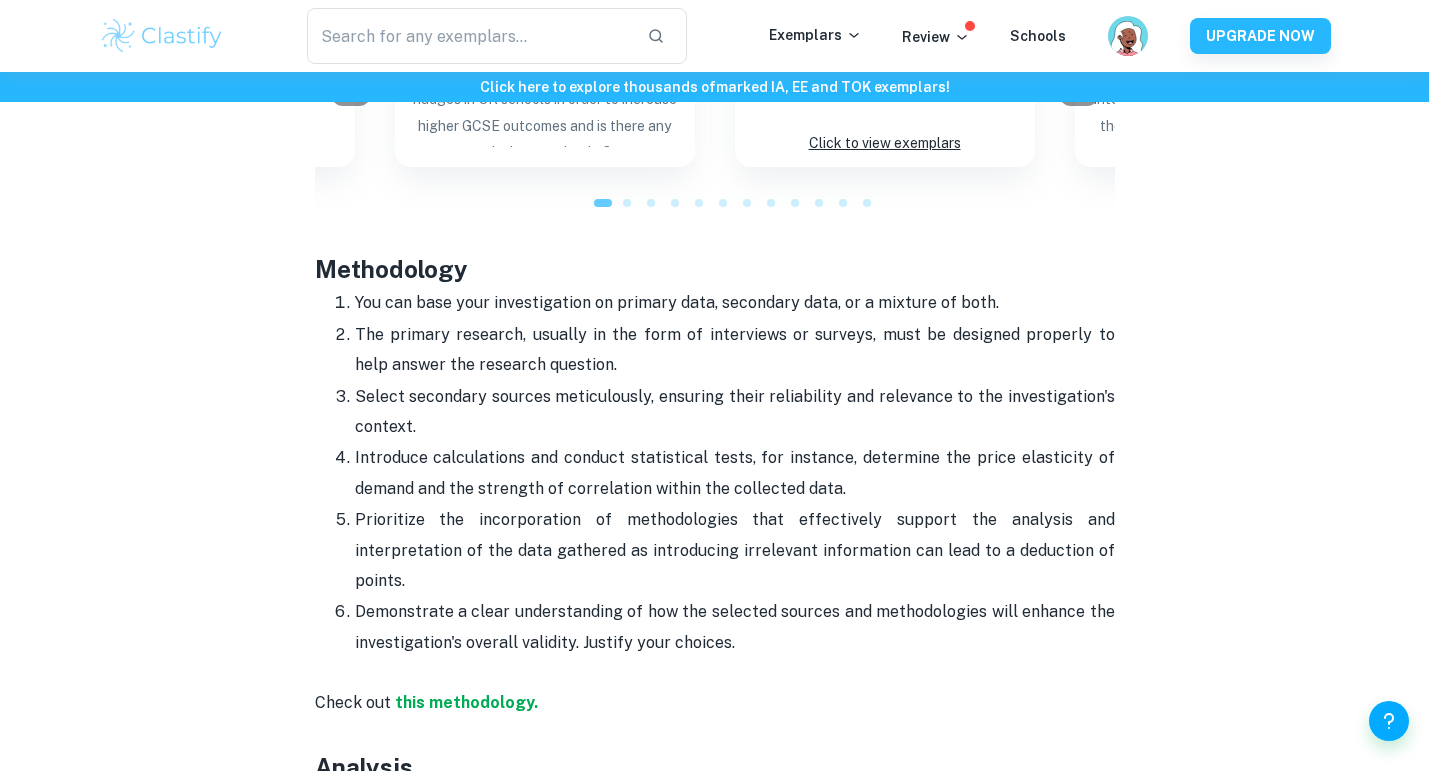 click on "Introduce calculations and conduct statistical tests, for instance, determine the price elasticity of demand and the strength of correlation within the collected data." at bounding box center [735, 473] 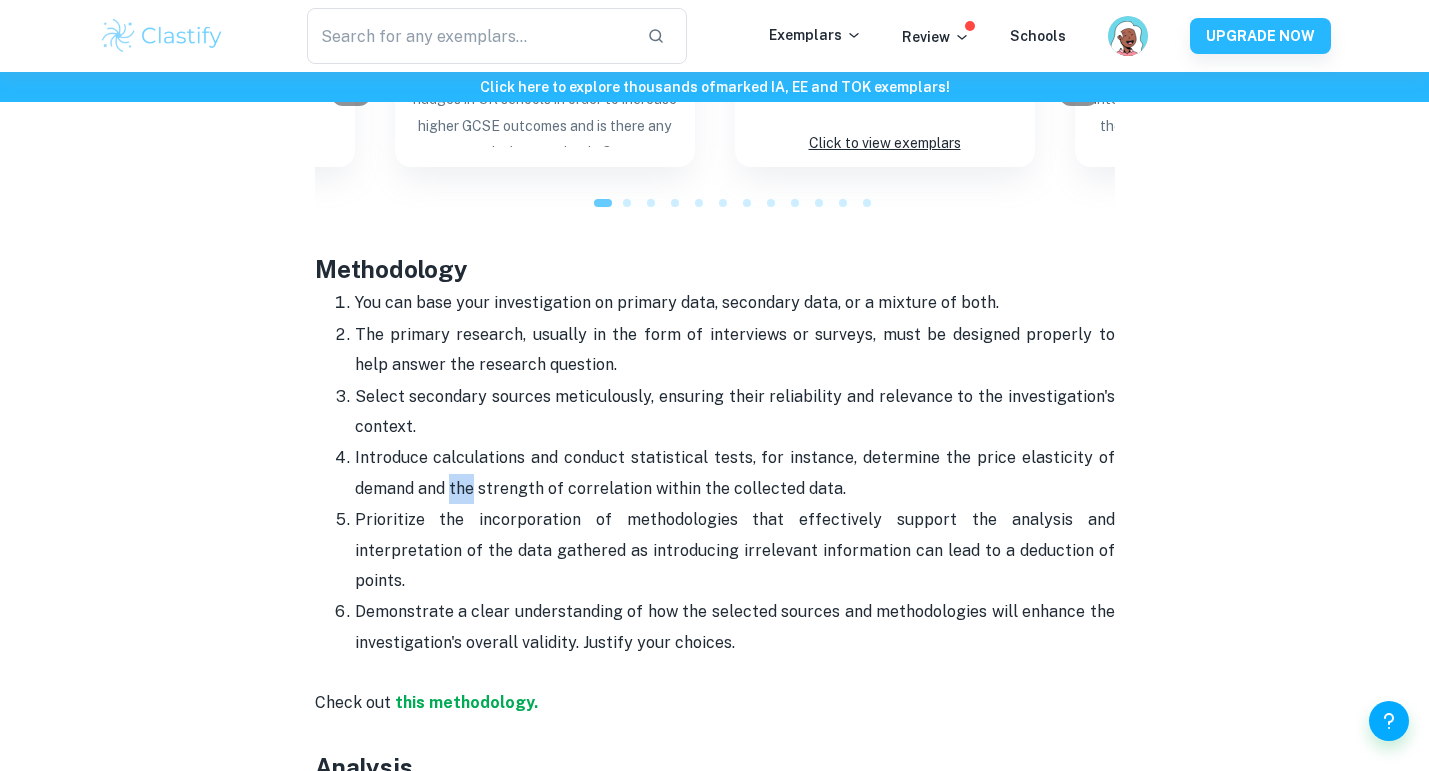 click on "Introduce calculations and conduct statistical tests, for instance, determine the price elasticity of demand and the strength of correlation within the collected data." at bounding box center (735, 473) 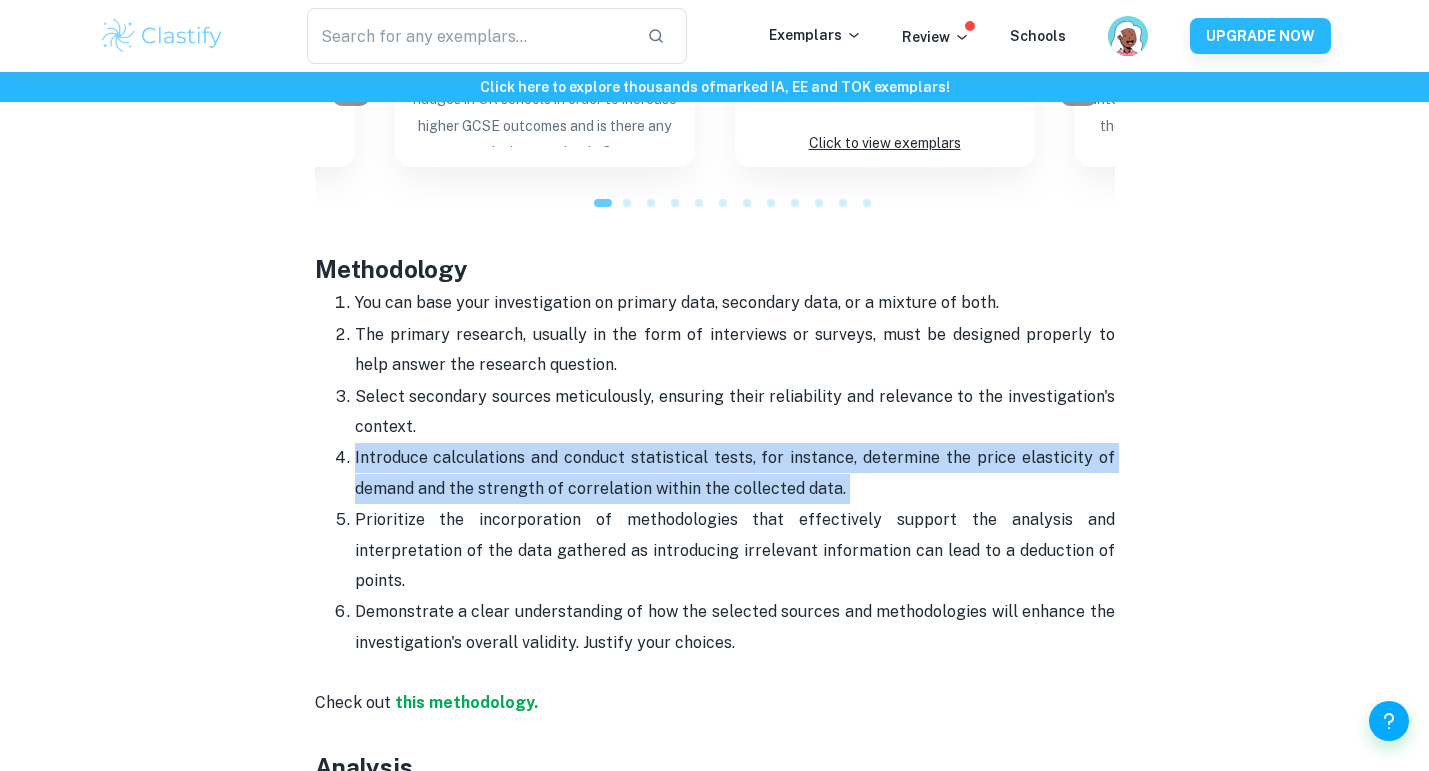 click on "Introduce calculations and conduct statistical tests, for instance, determine the price elasticity of demand and the strength of correlation within the collected data." at bounding box center (735, 473) 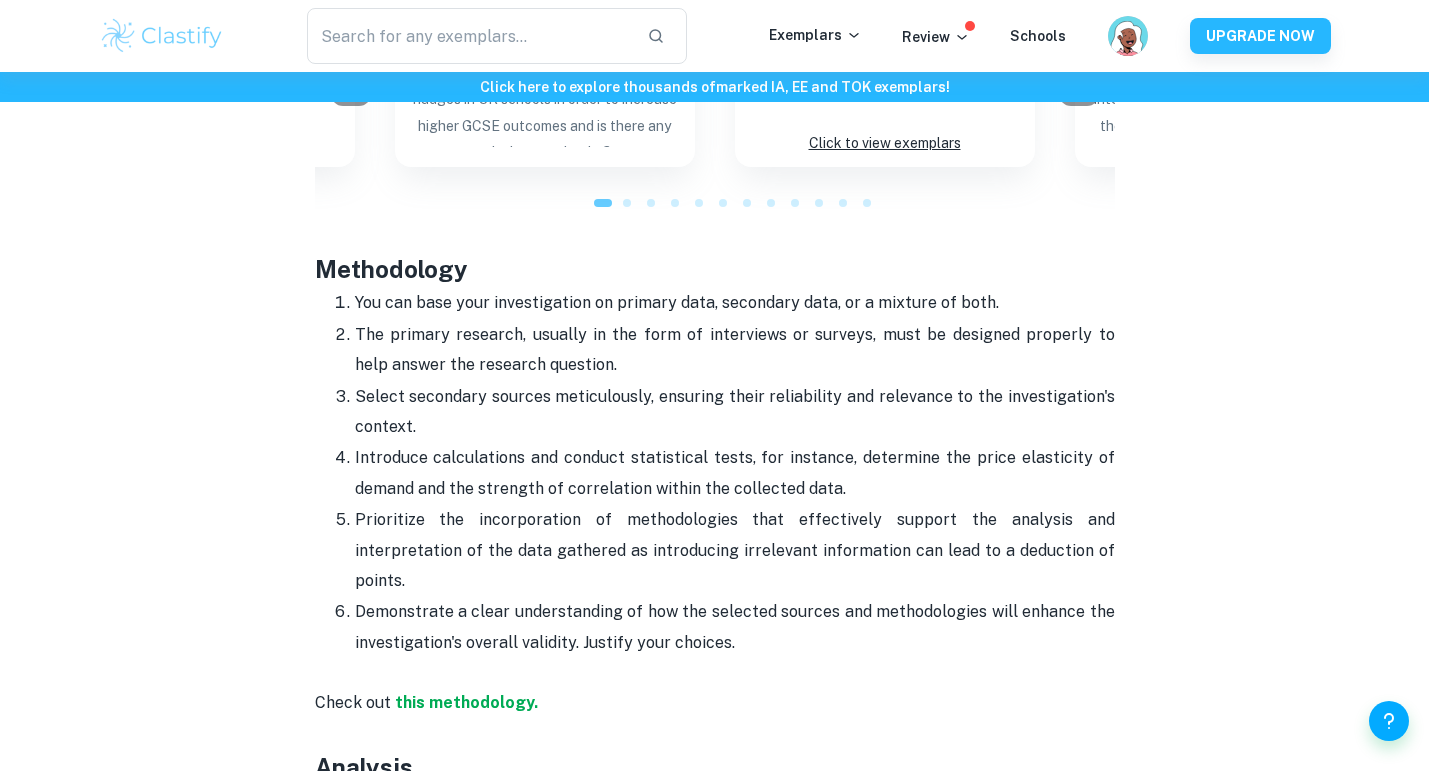 click on "Select secondary sources meticulously, ensuring their reliability and relevance to the investigation's context." at bounding box center (735, 412) 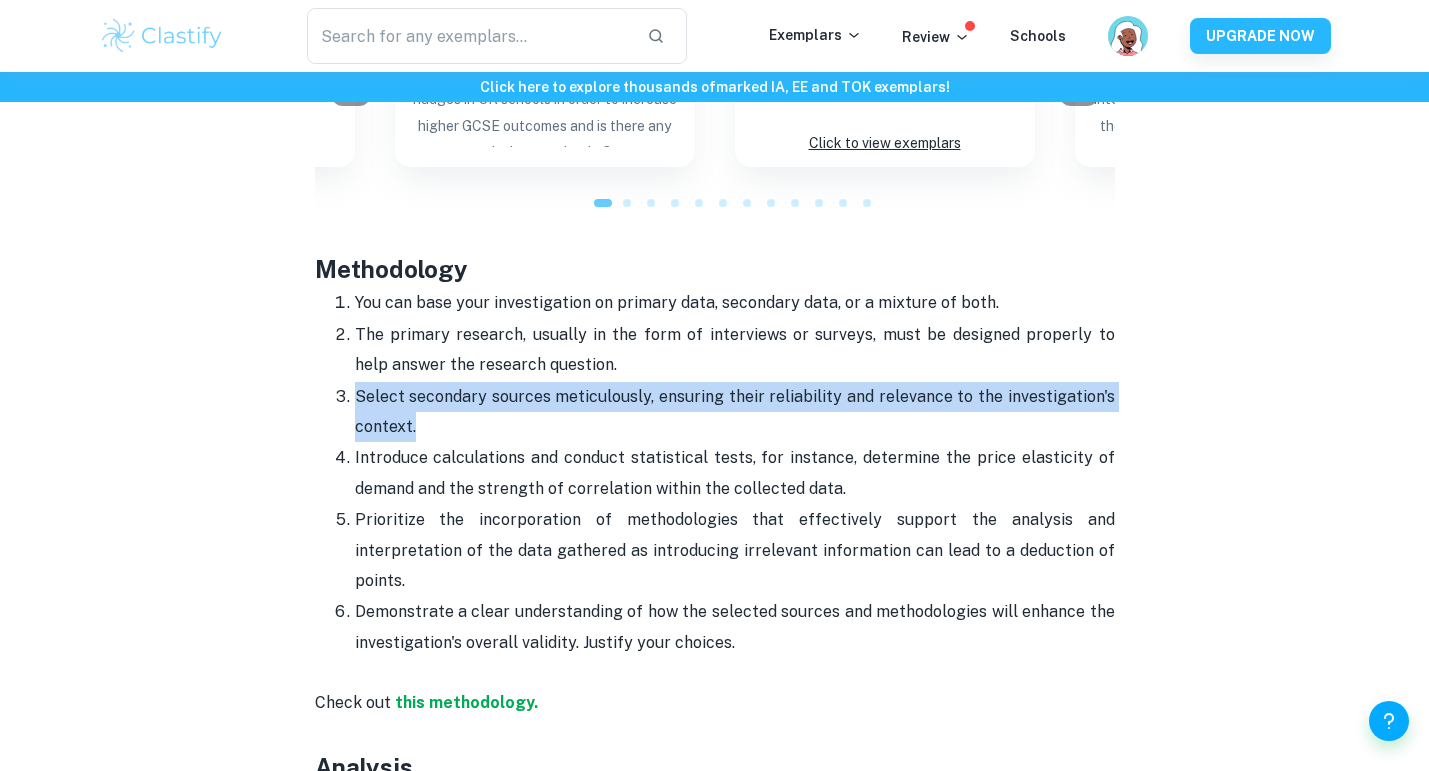 drag, startPoint x: 315, startPoint y: 397, endPoint x: 516, endPoint y: 416, distance: 201.89601 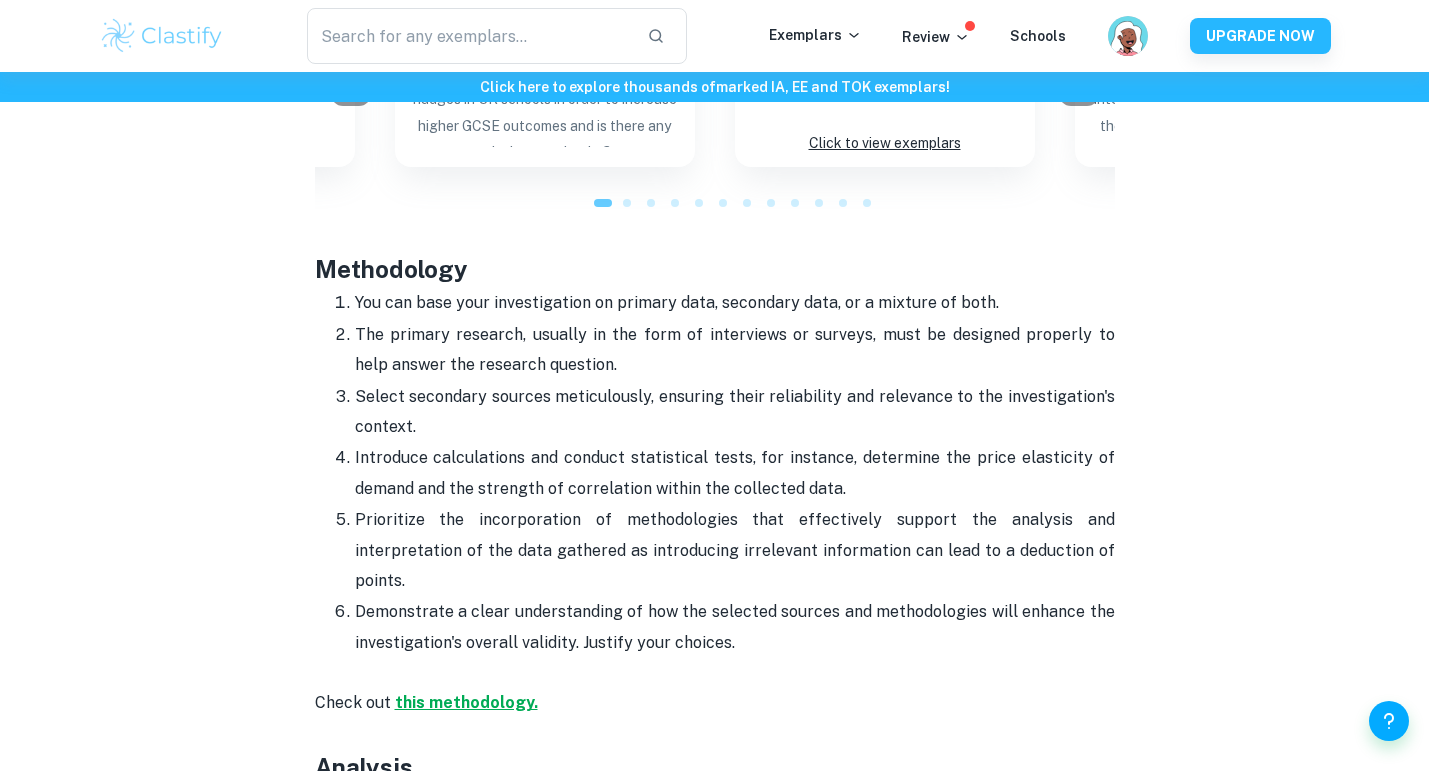 click on "this methodology." at bounding box center (466, 702) 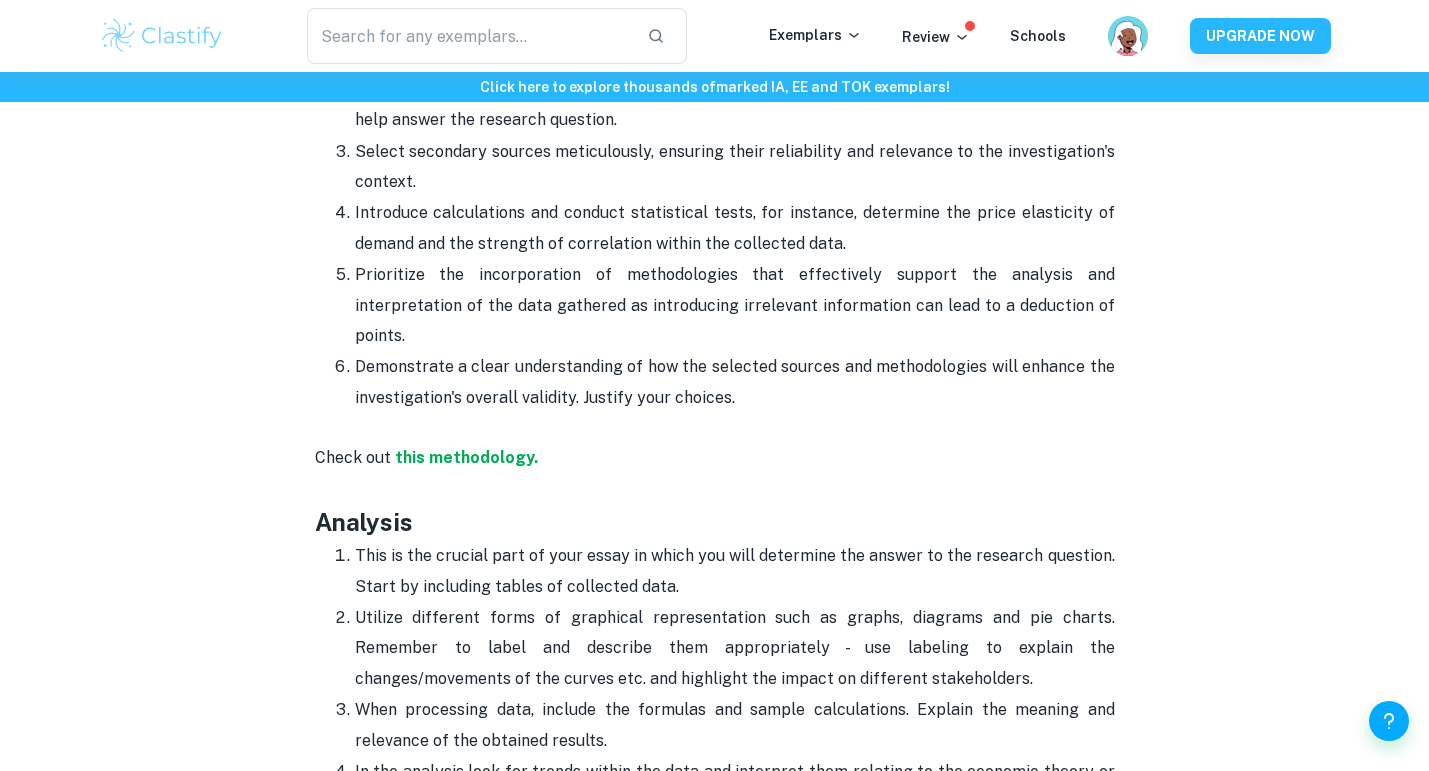 scroll, scrollTop: 2318, scrollLeft: 0, axis: vertical 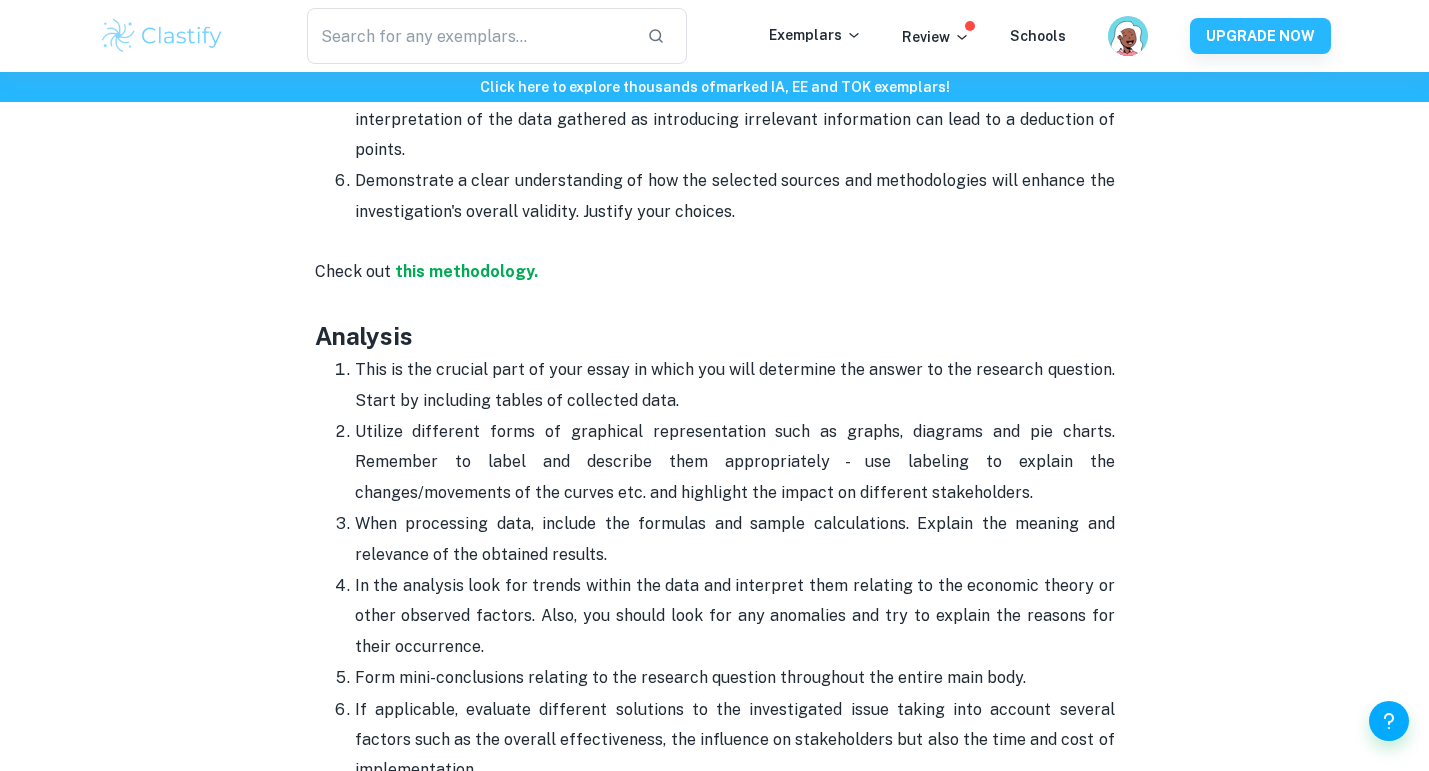 click on "This is the crucial part of your essay in which you will determine the answer to the research question. Start by including tables of collected data." at bounding box center (735, 385) 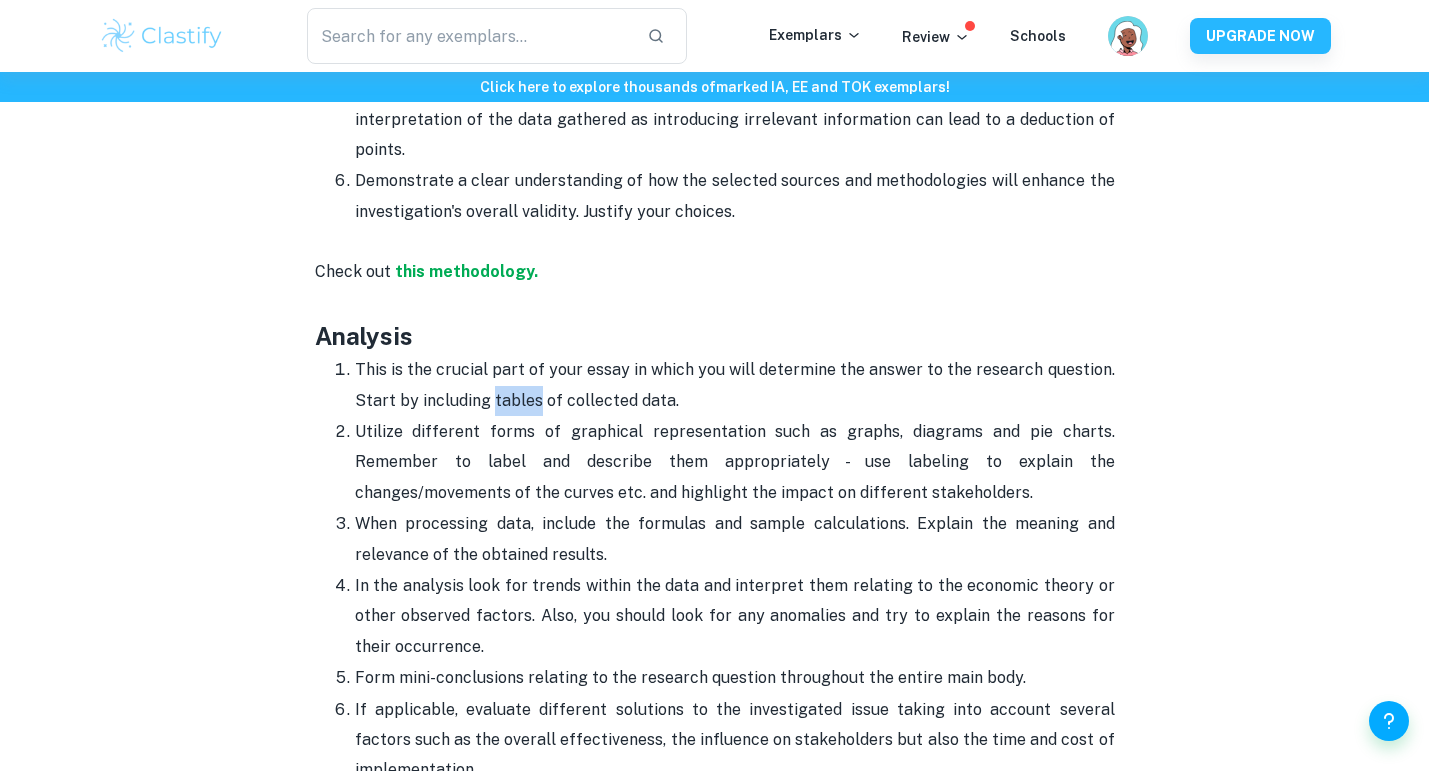 click on "This is the crucial part of your essay in which you will determine the answer to the research question. Start by including tables of collected data." at bounding box center (735, 385) 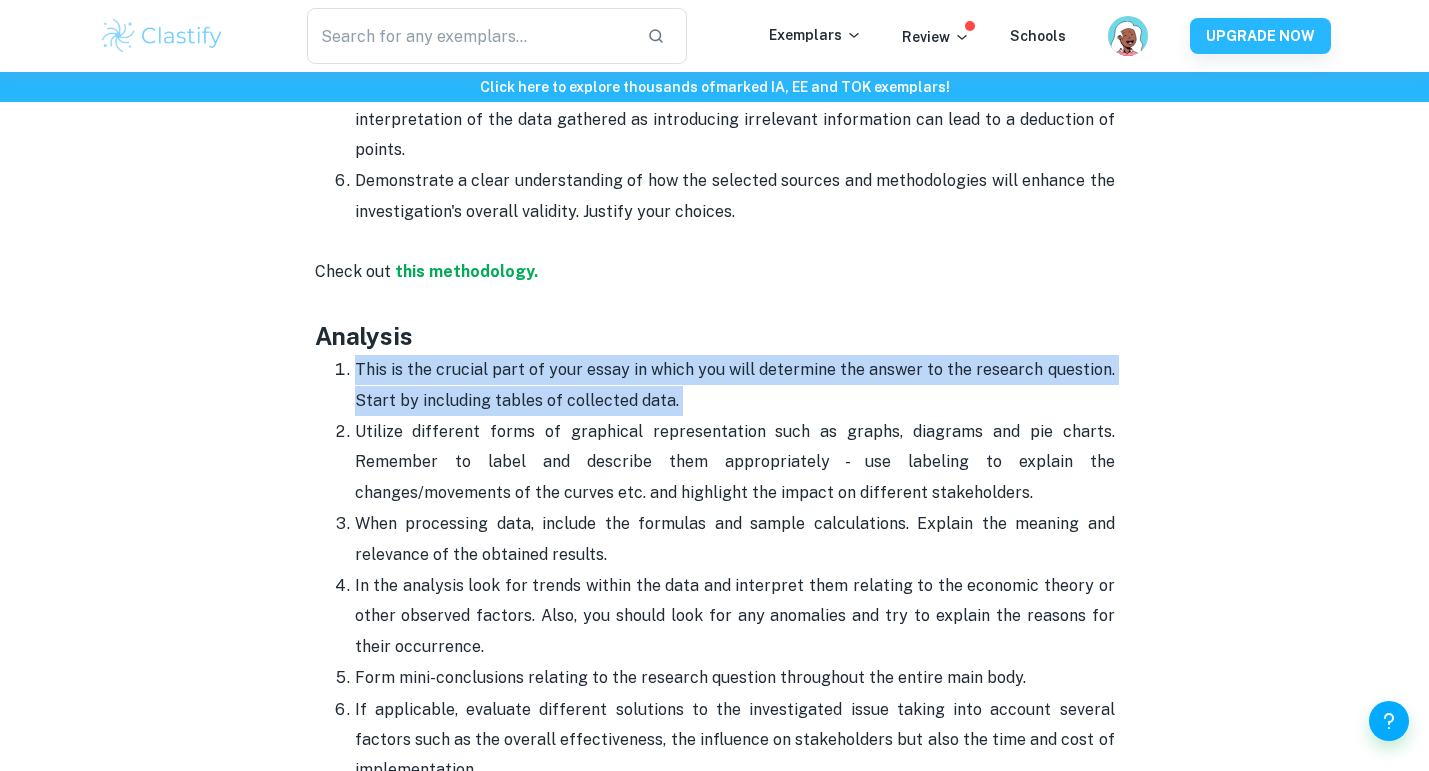 click on "This is the crucial part of your essay in which you will determine the answer to the research question. Start by including tables of collected data." at bounding box center [735, 385] 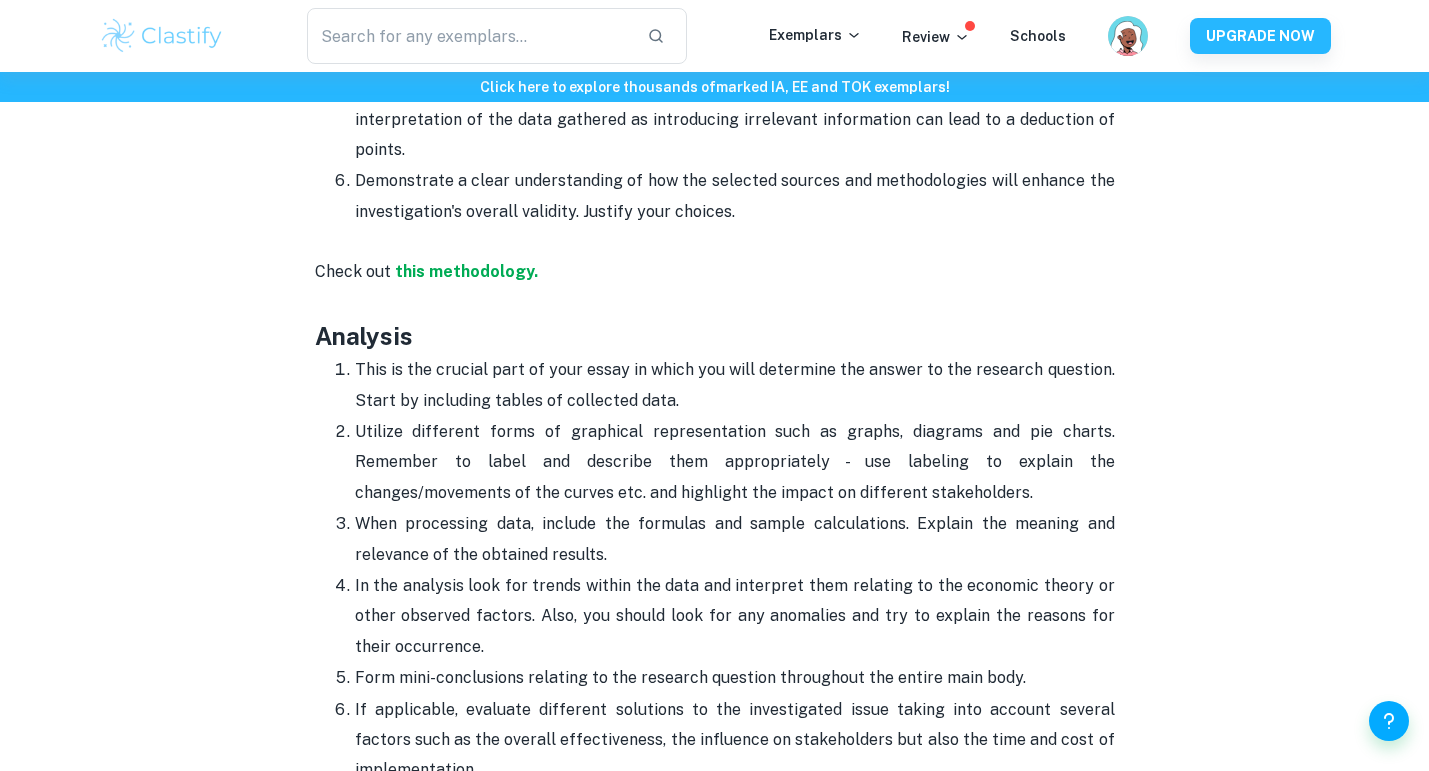 click on "Utilize different forms of graphical representation such as graphs, diagrams and pie charts. Remember to label and describe them appropriately - use labeling to explain the changes/movements of the curves etc. and highlight the impact on different stakeholders." at bounding box center (735, 462) 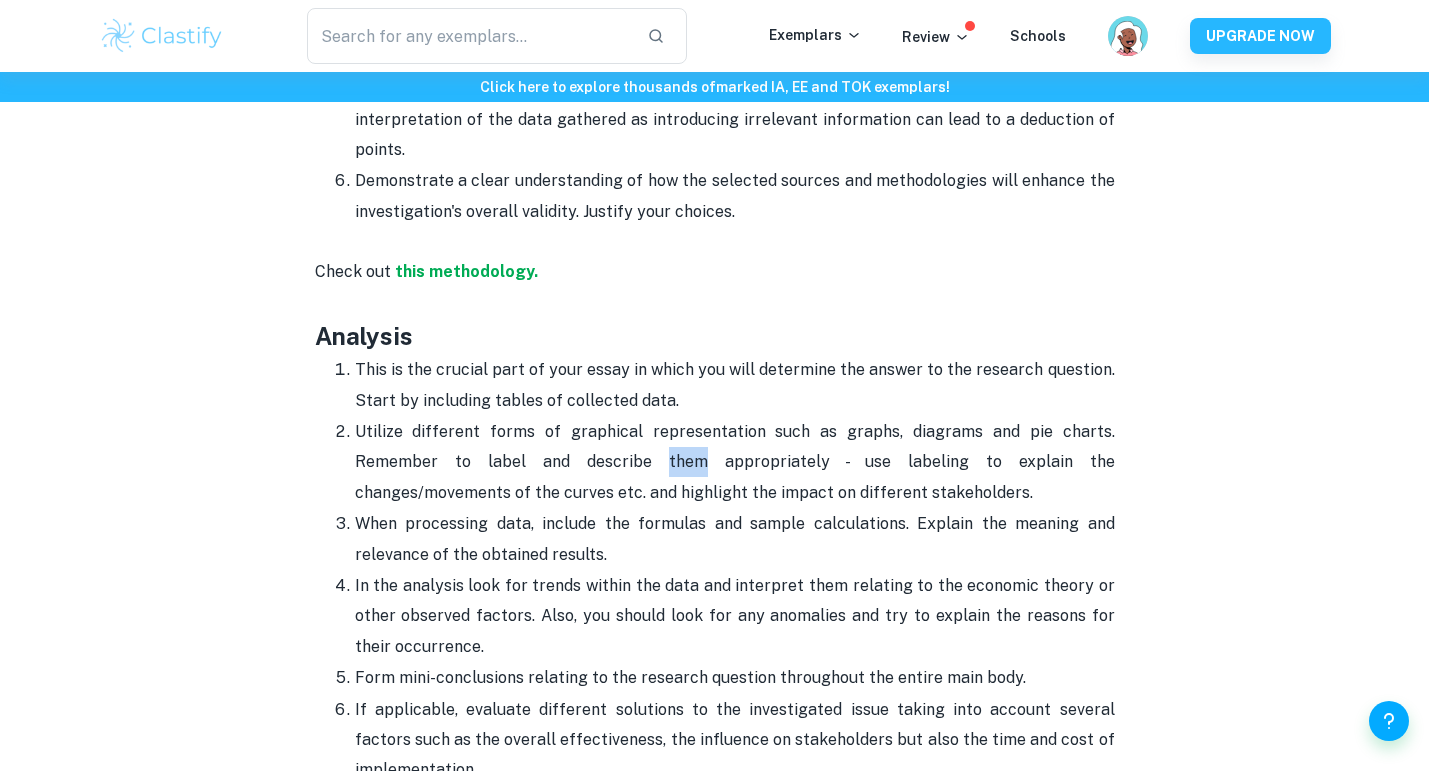 click on "Utilize different forms of graphical representation such as graphs, diagrams and pie charts. Remember to label and describe them appropriately - use labeling to explain the changes/movements of the curves etc. and highlight the impact on different stakeholders." at bounding box center (735, 462) 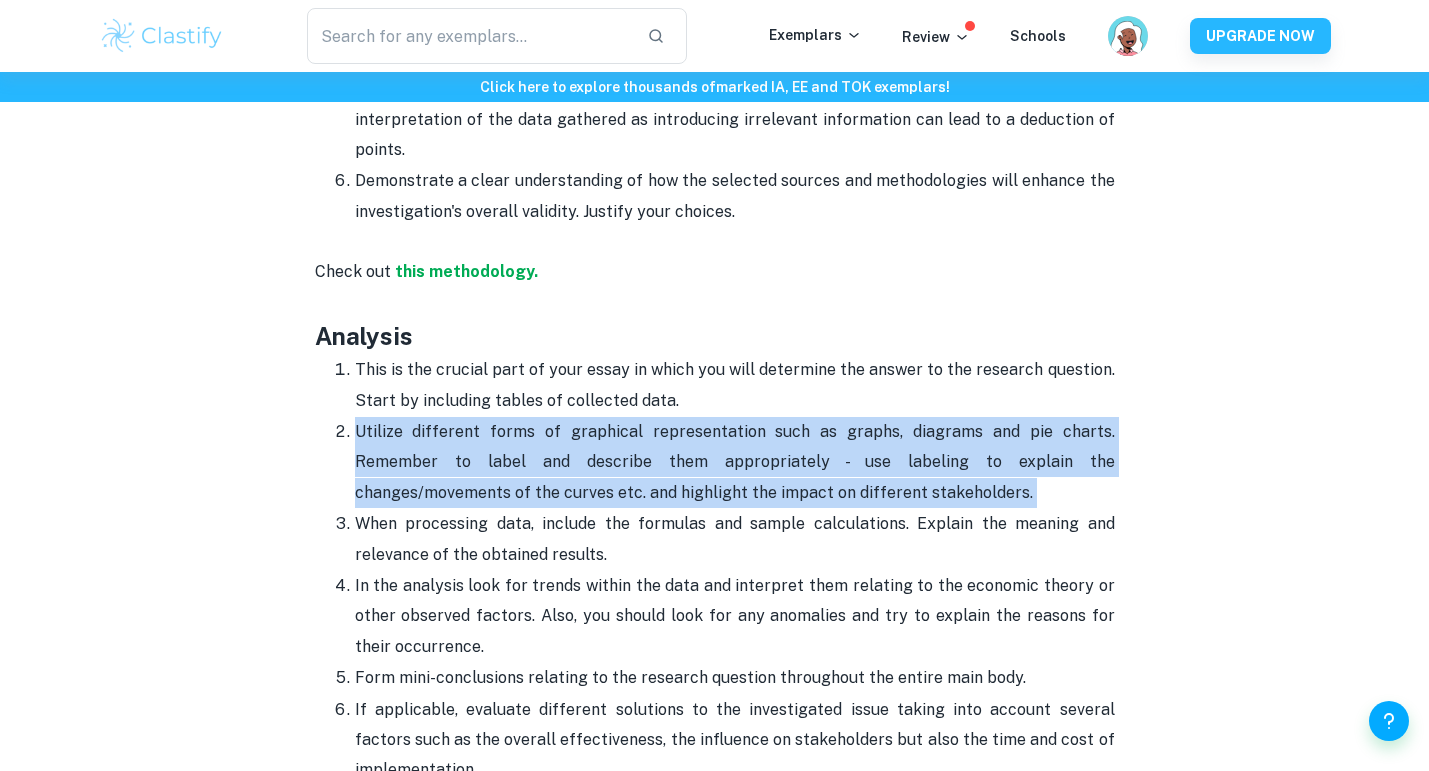 click on "Utilize different forms of graphical representation such as graphs, diagrams and pie charts. Remember to label and describe them appropriately - use labeling to explain the changes/movements of the curves etc. and highlight the impact on different stakeholders." at bounding box center [735, 462] 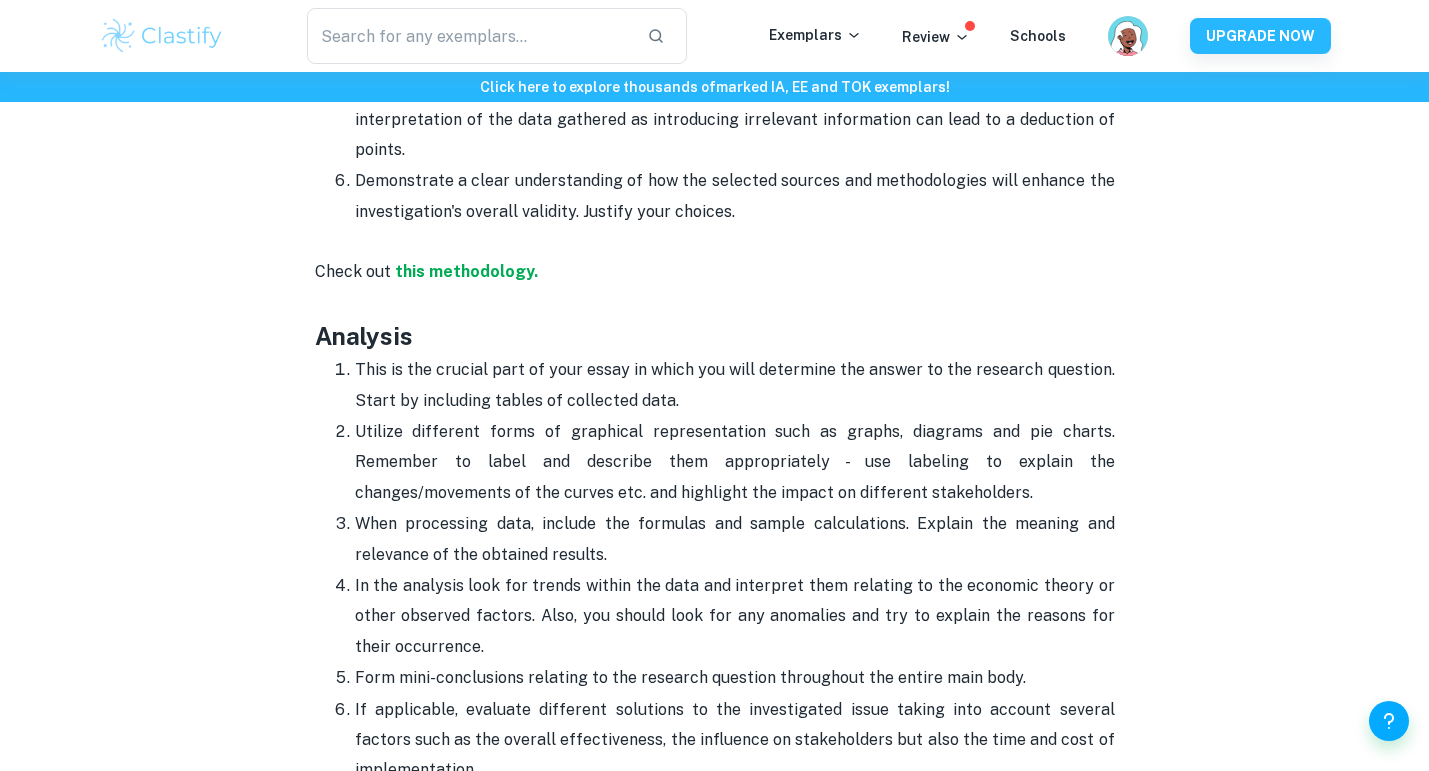 click on "This is the crucial part of your essay in which you will determine the answer to the research question. Start by including tables of collected data." at bounding box center [735, 385] 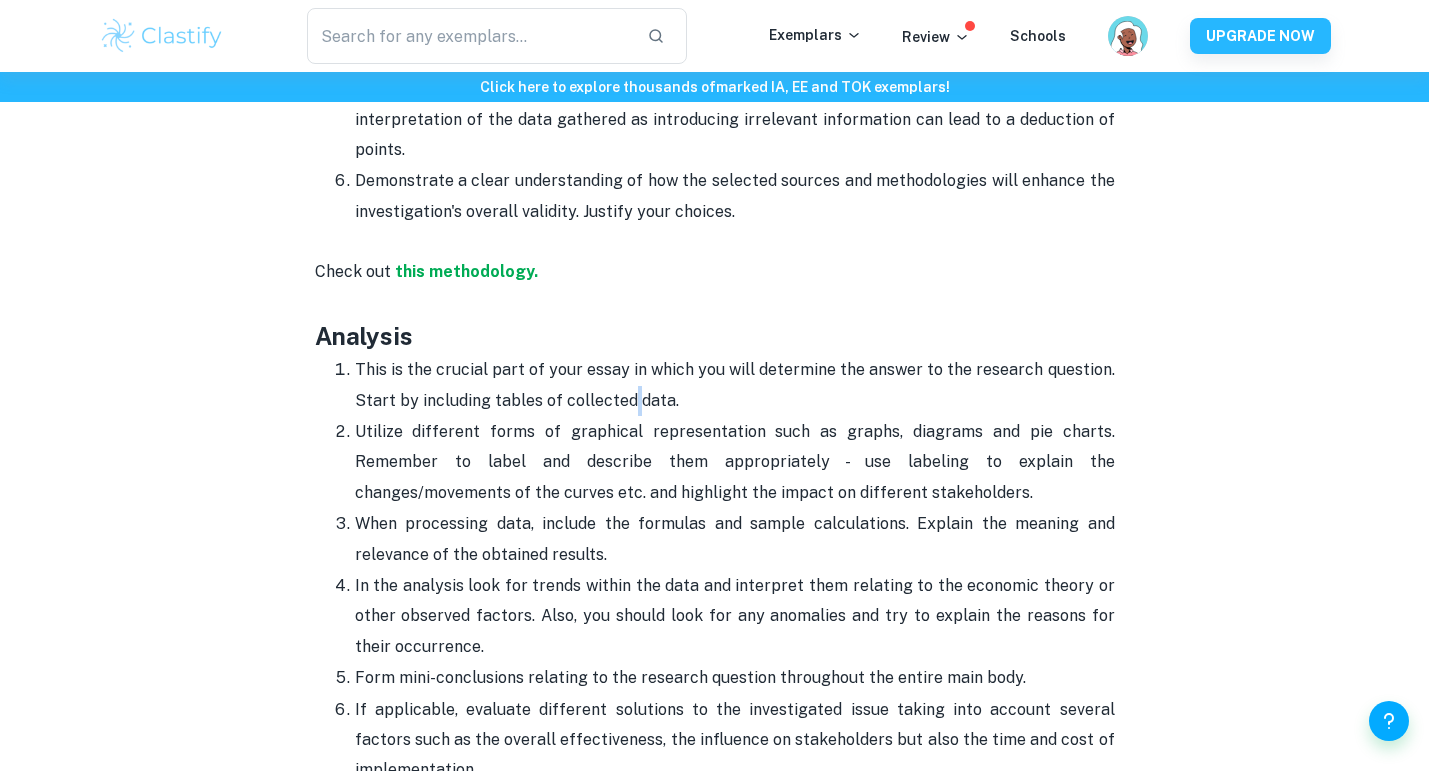 click on "This is the crucial part of your essay in which you will determine the answer to the research question. Start by including tables of collected data." at bounding box center [735, 385] 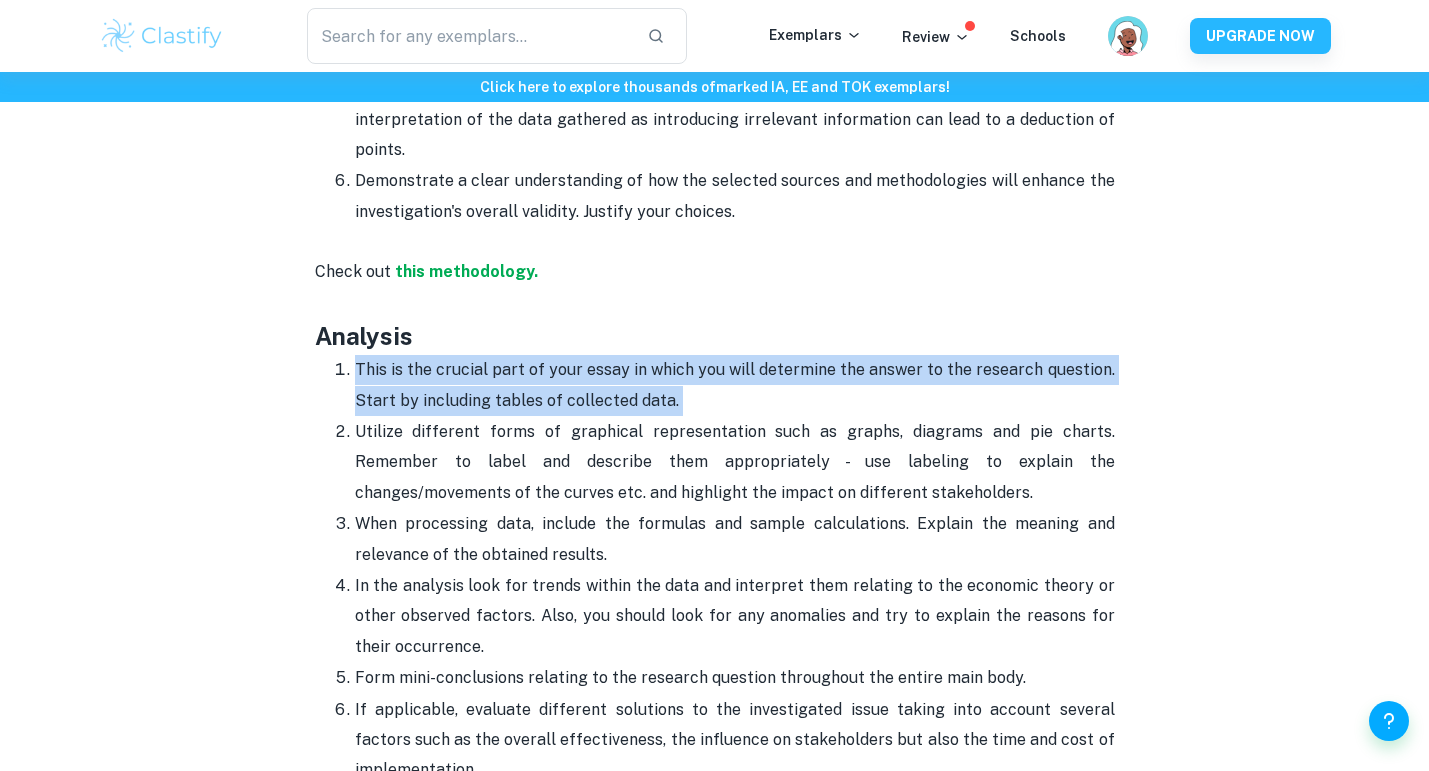 click on "This is the crucial part of your essay in which you will determine the answer to the research question. Start by including tables of collected data." at bounding box center [735, 385] 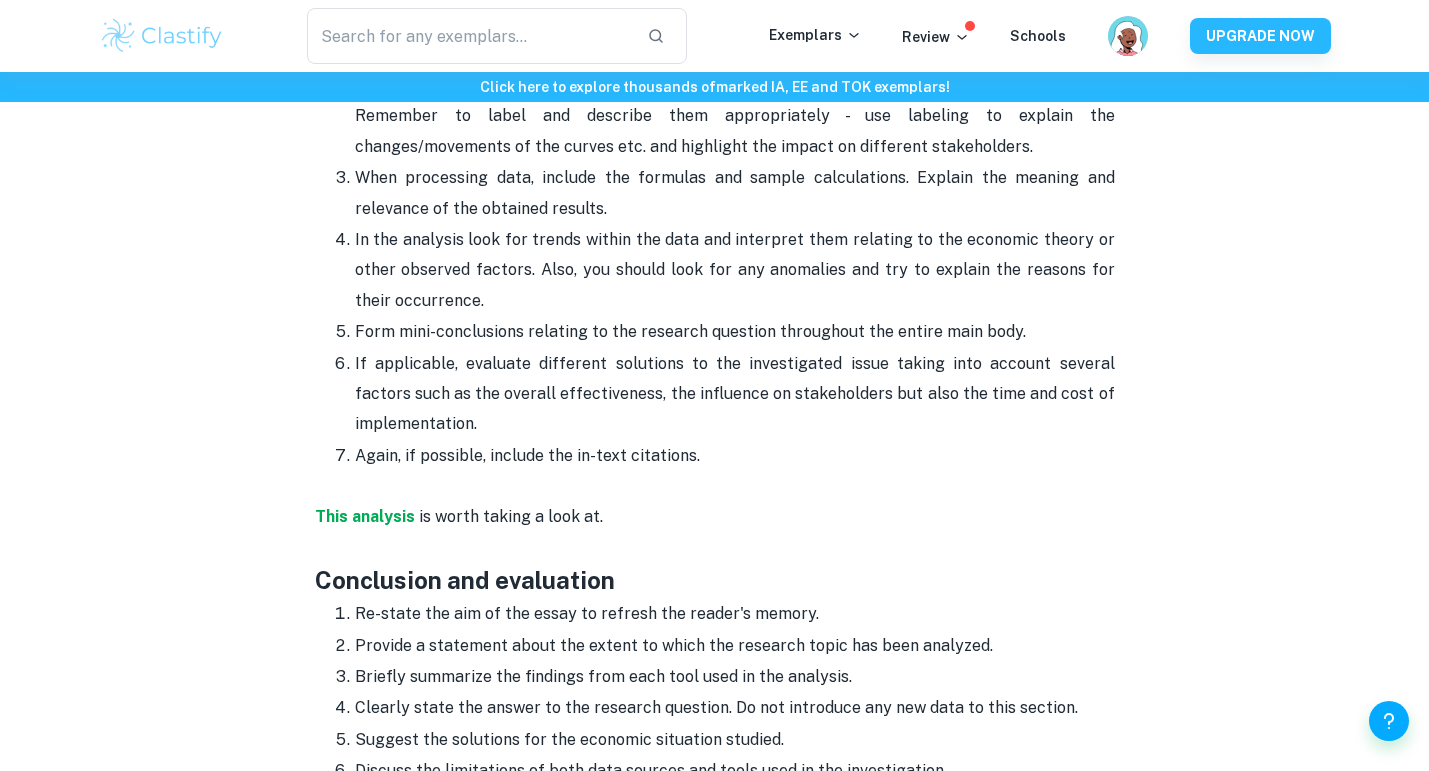 scroll, scrollTop: 2836, scrollLeft: 0, axis: vertical 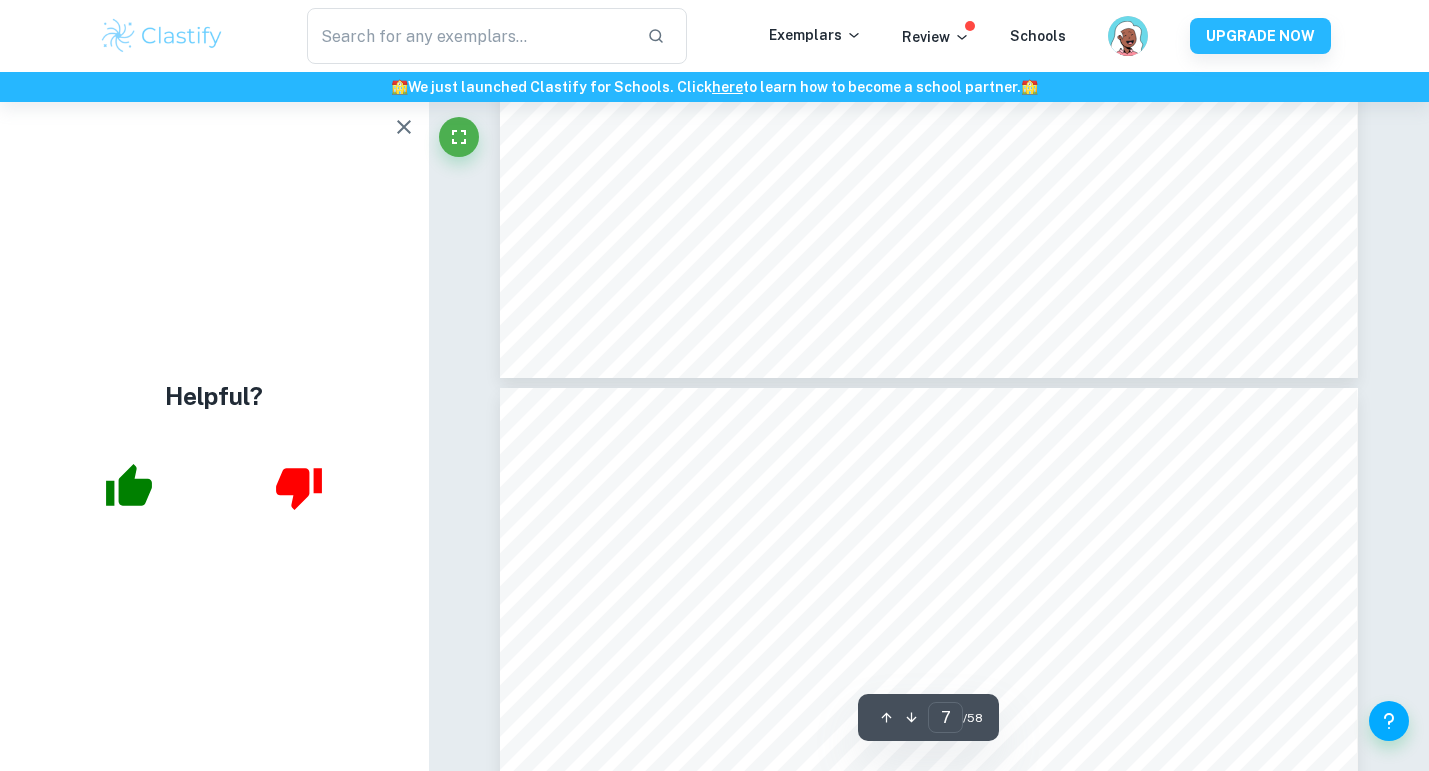 type on "8" 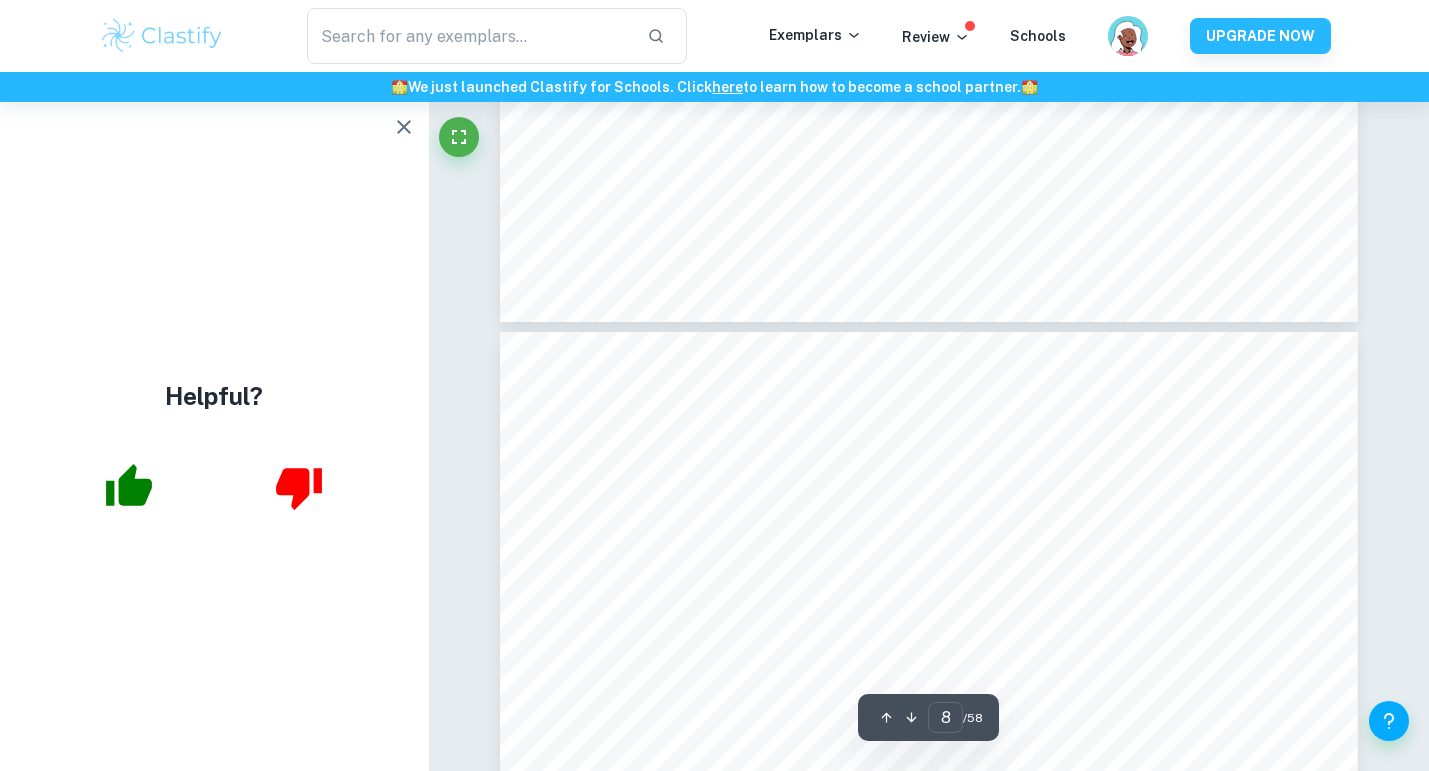 scroll, scrollTop: 7907, scrollLeft: 0, axis: vertical 